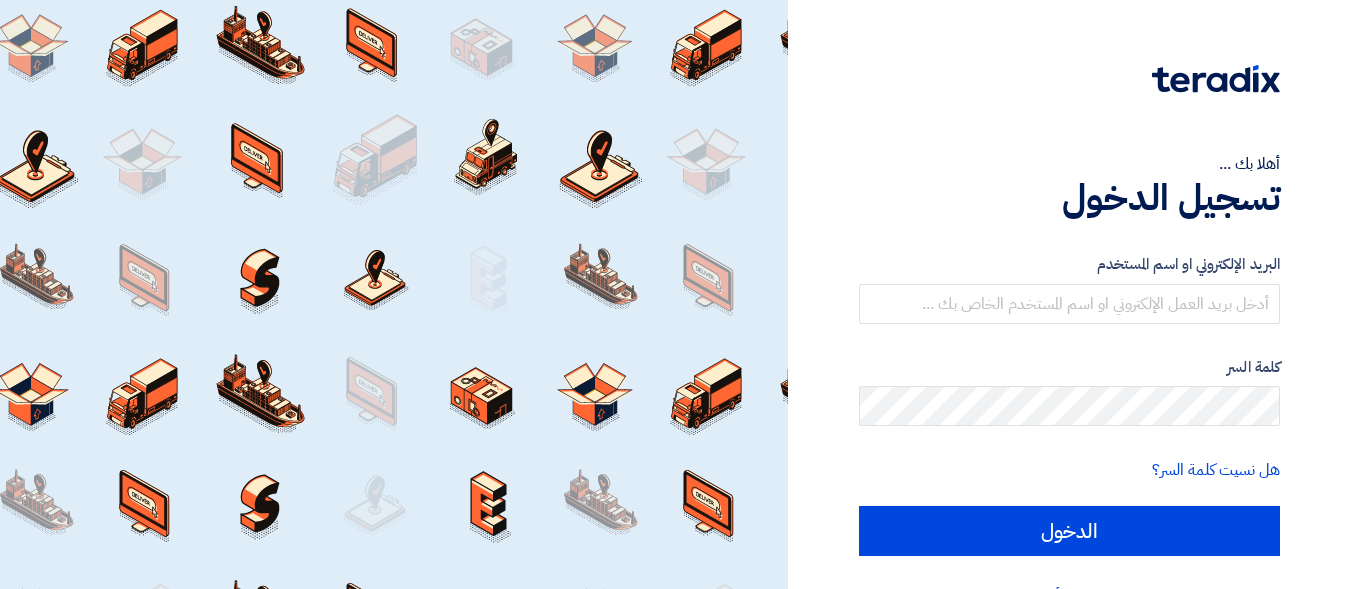 scroll, scrollTop: 0, scrollLeft: 0, axis: both 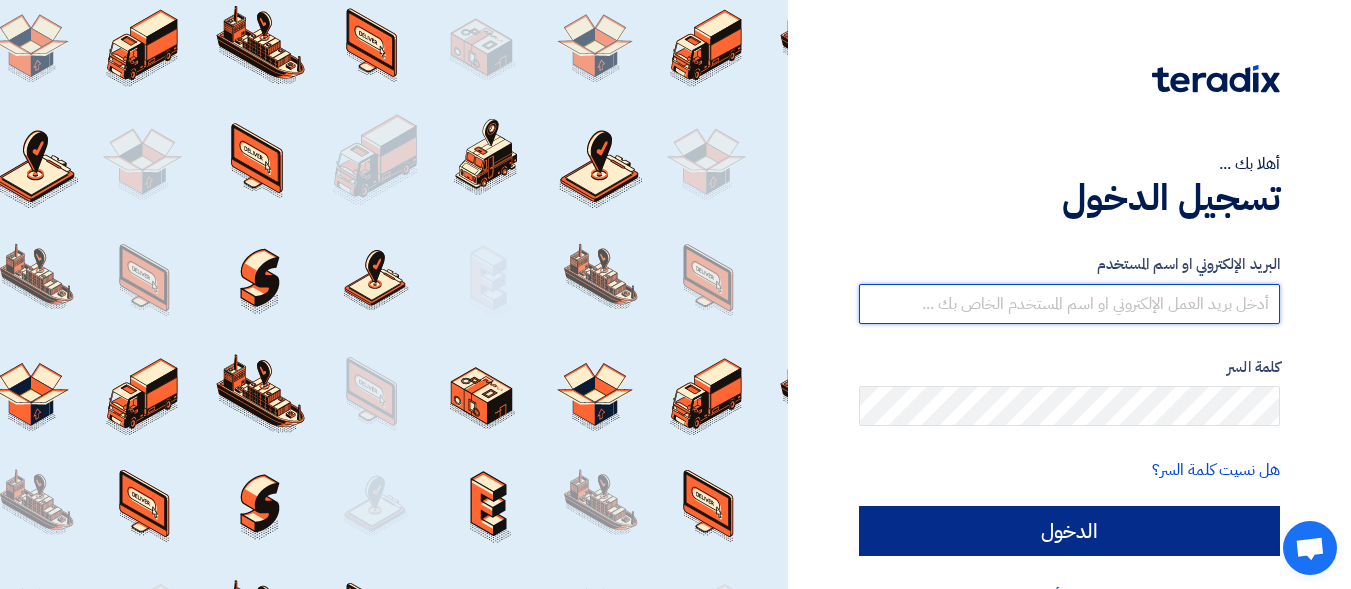 type on "[EMAIL]" 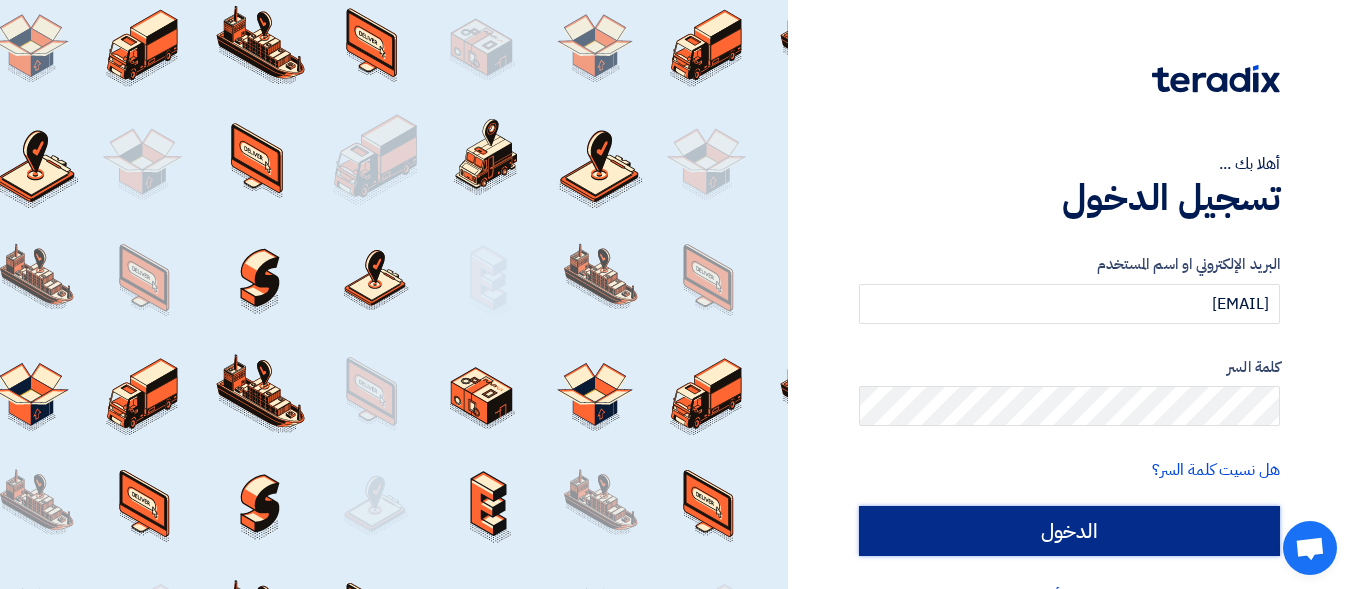 click on "الدخول" 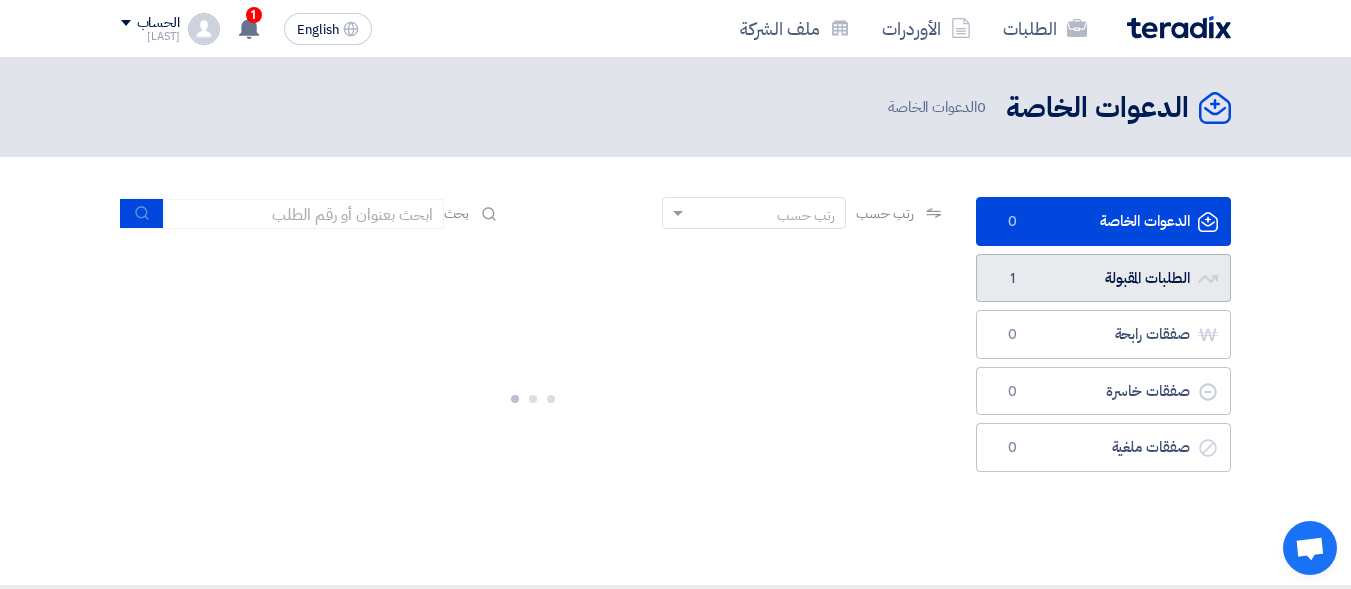 click on "الطلبات المقبولة
الطلبات المقبولة
1" 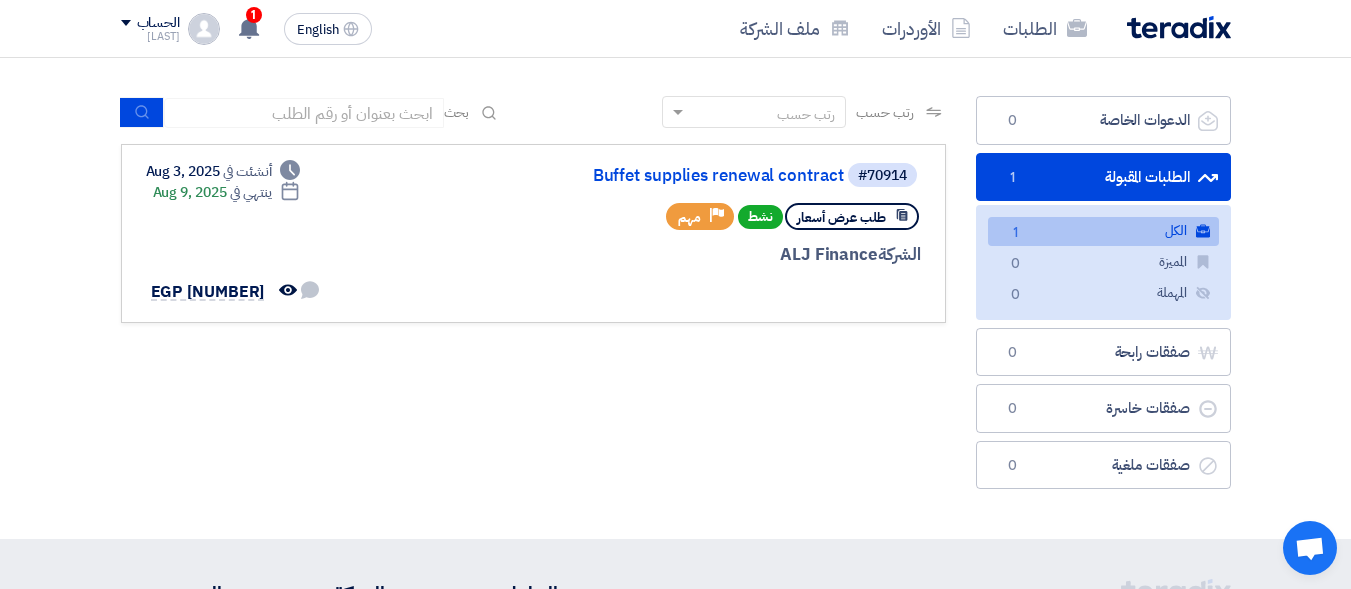 scroll, scrollTop: 100, scrollLeft: 0, axis: vertical 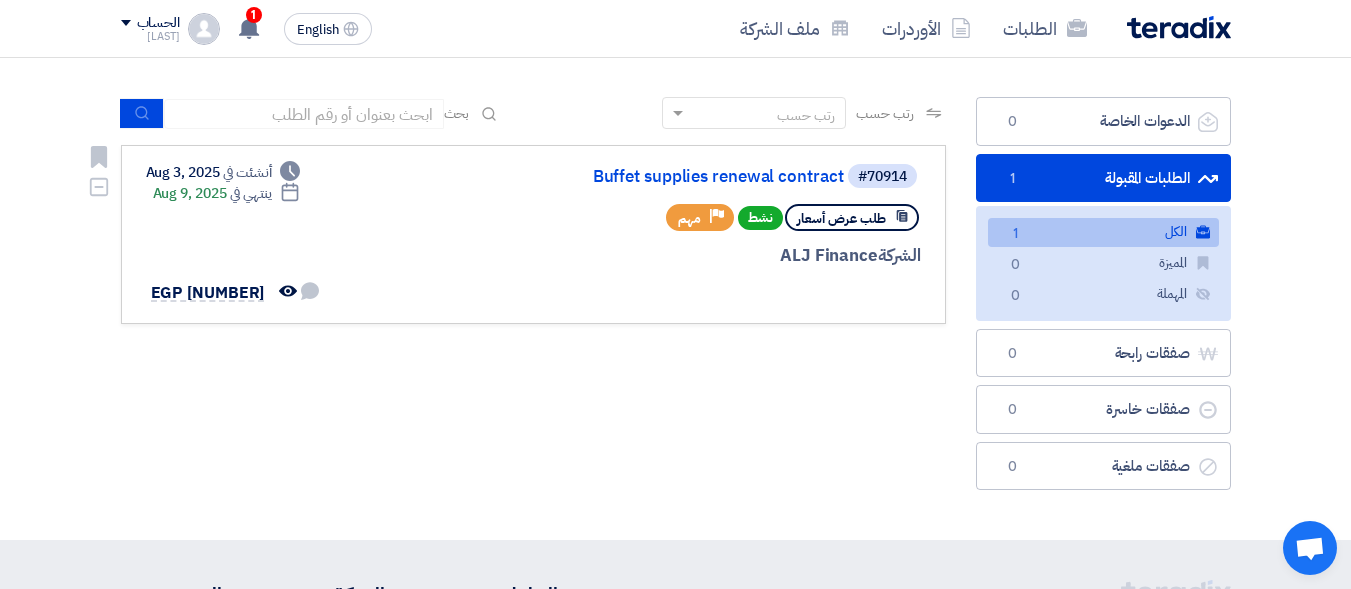 click on "طلب عرض أسعار" 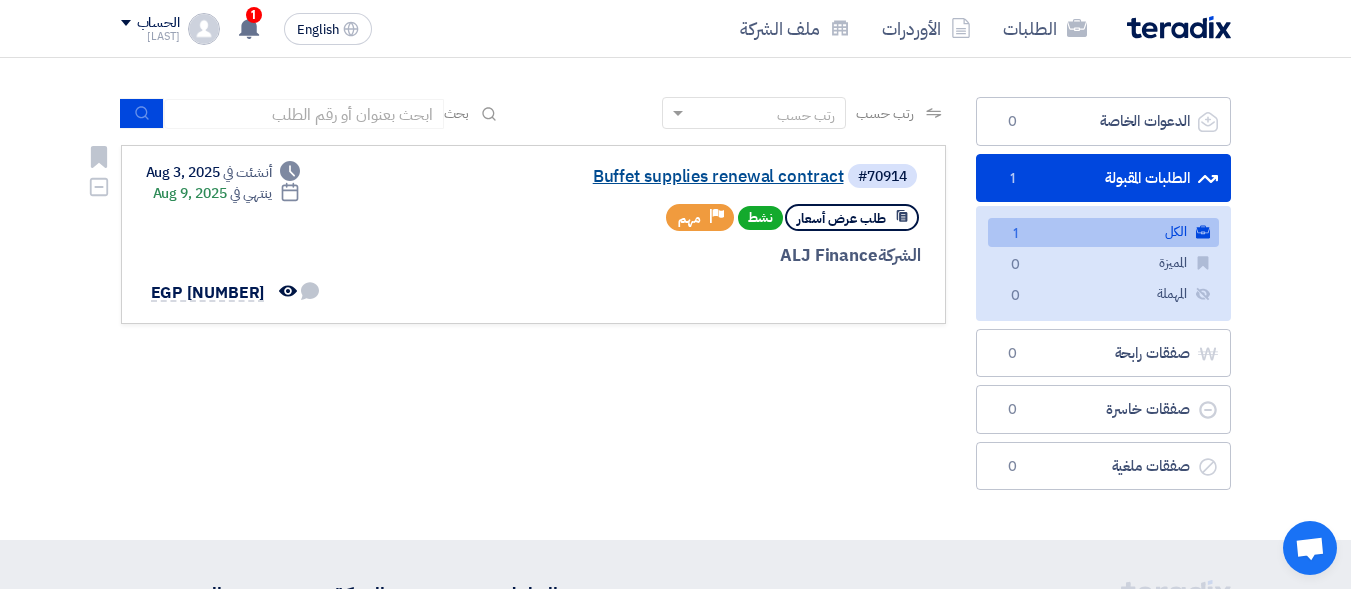 click on "Buffet supplies renewal contract" 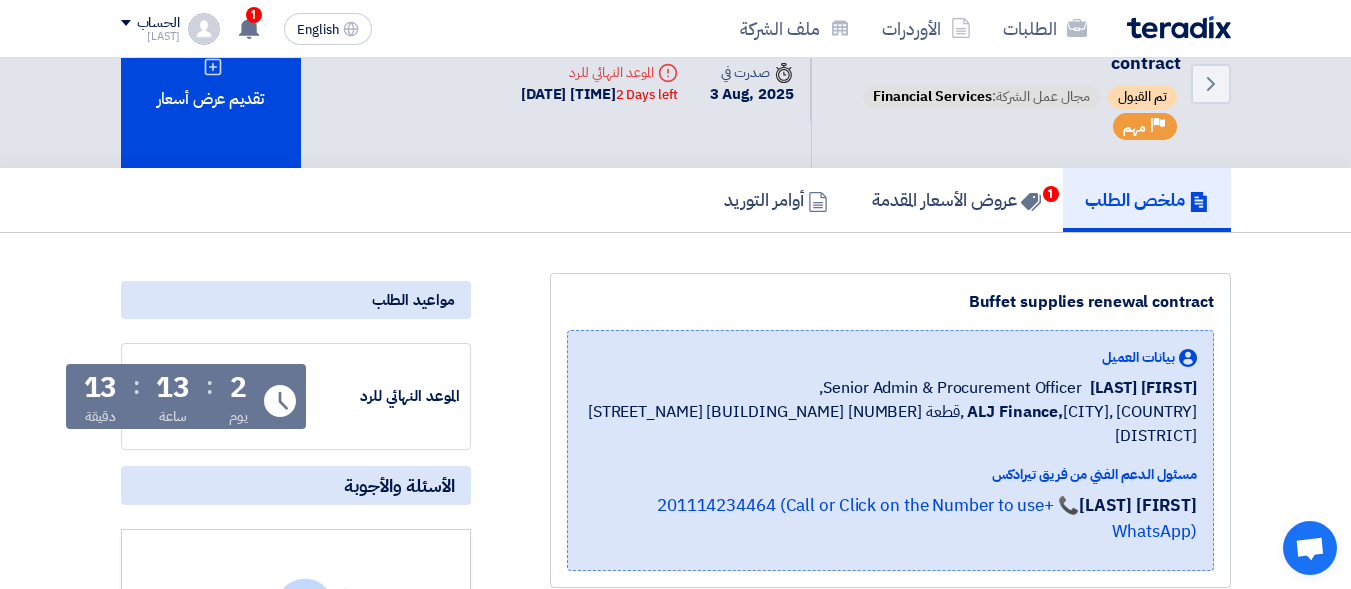 scroll, scrollTop: 0, scrollLeft: 0, axis: both 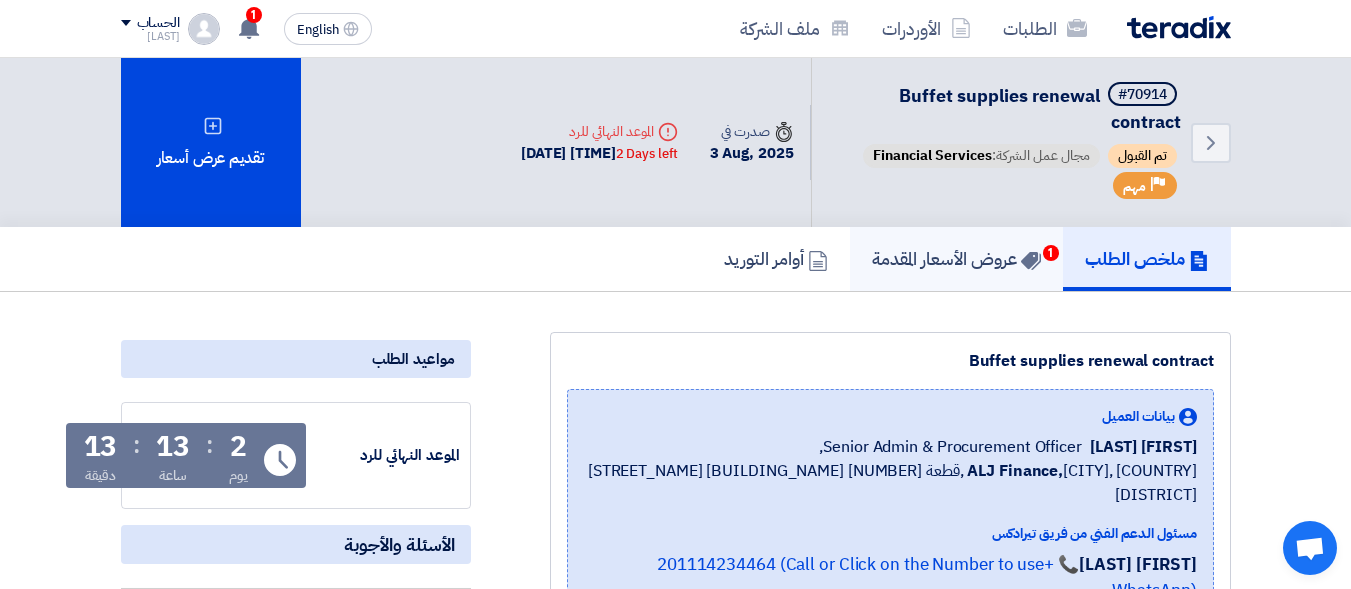 click on "عروض الأسعار المقدمة
1" 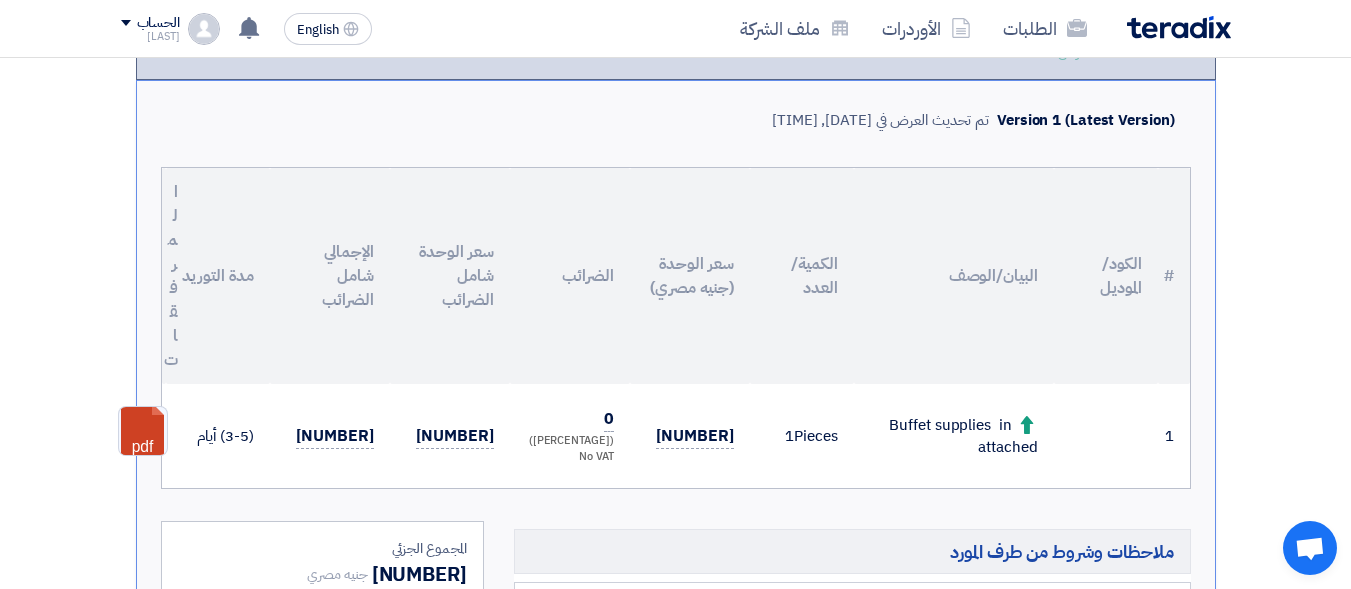 scroll, scrollTop: 500, scrollLeft: 0, axis: vertical 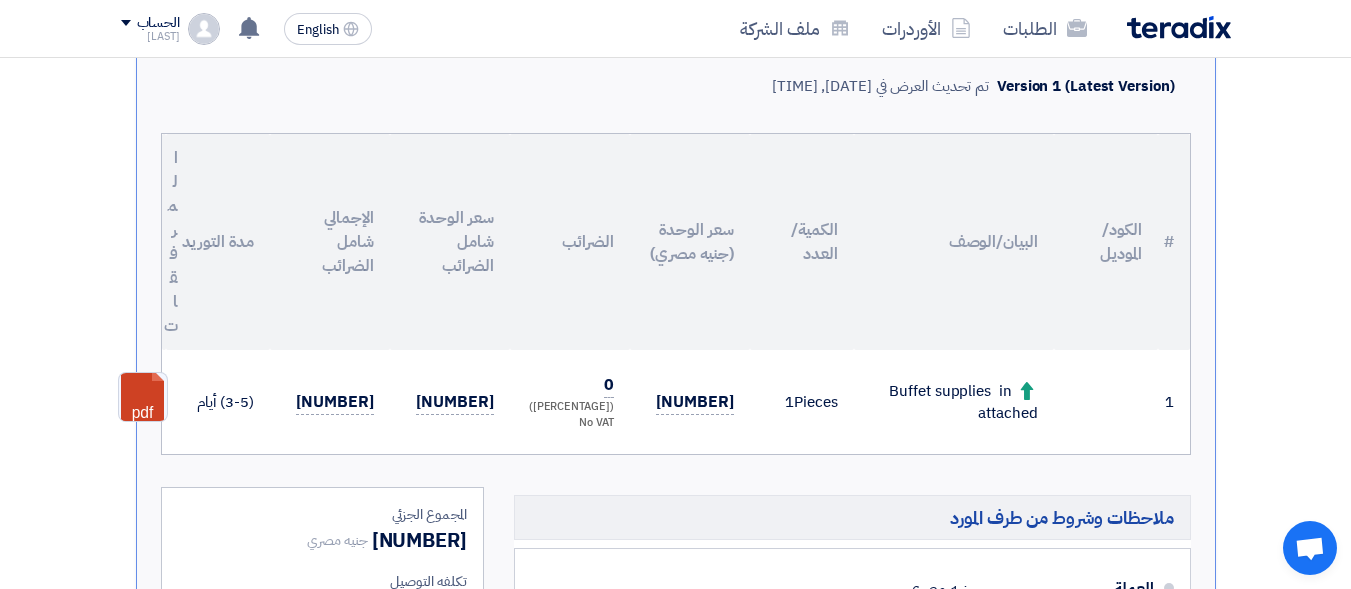 click on "Buffet supplies  in attached" at bounding box center [954, 402] 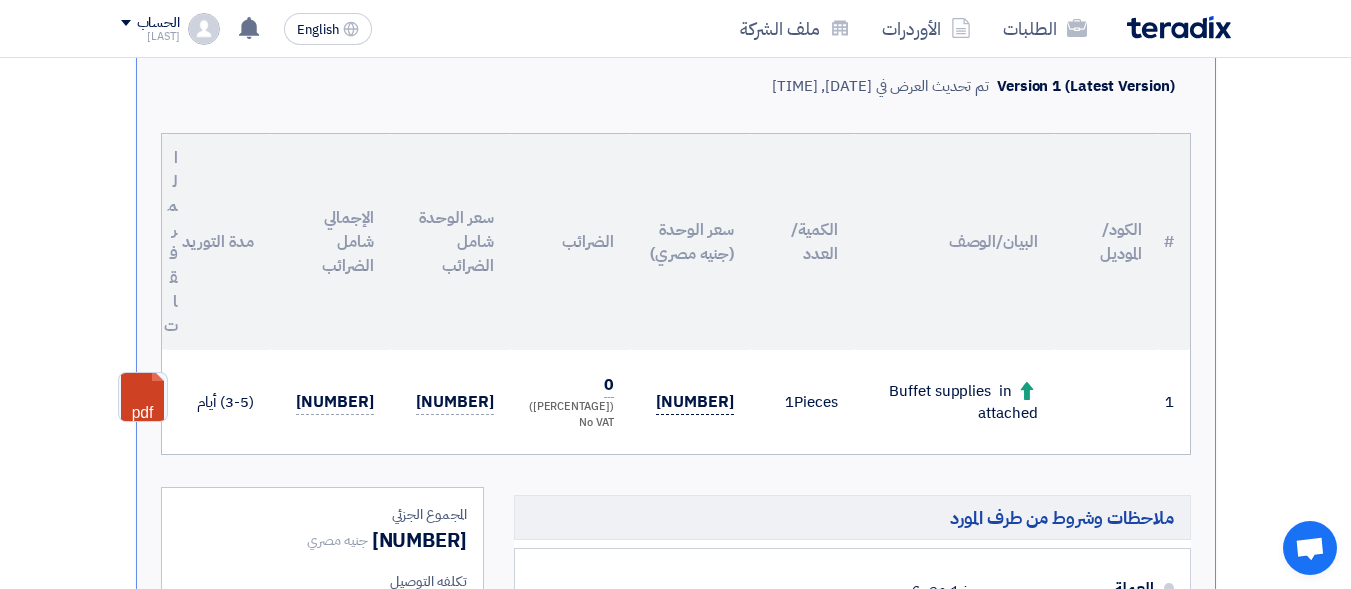 click on "[NUMBER]" at bounding box center (694, 402) 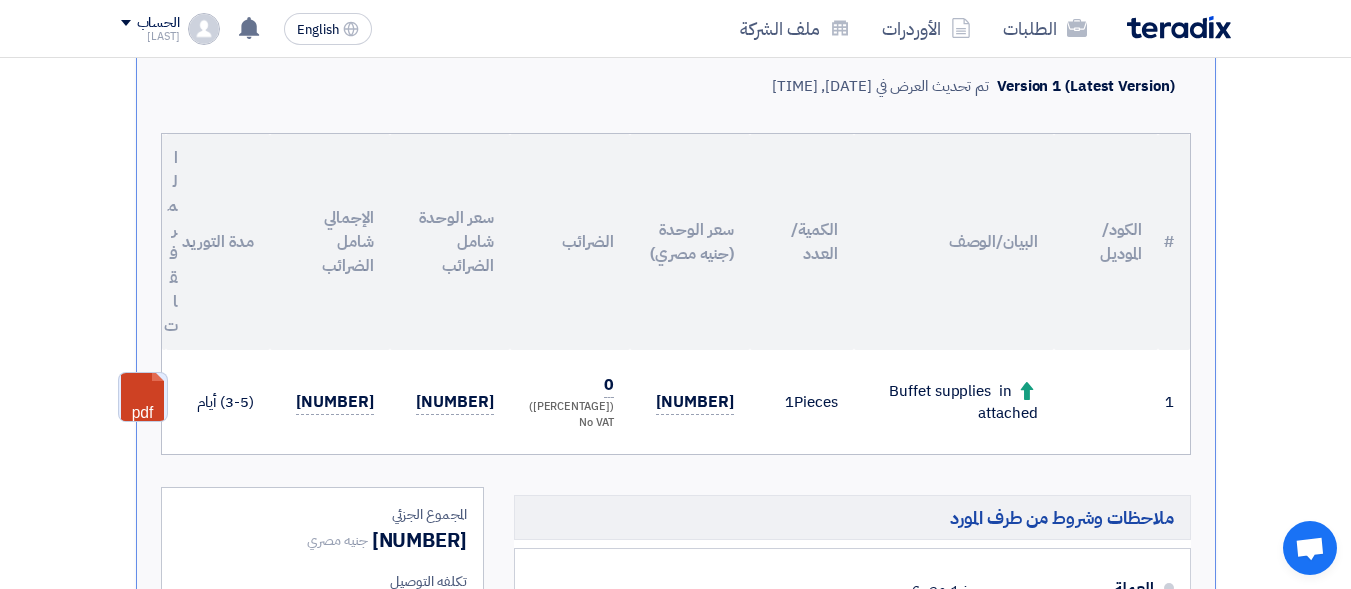 drag, startPoint x: 155, startPoint y: 402, endPoint x: 134, endPoint y: 404, distance: 21.095022 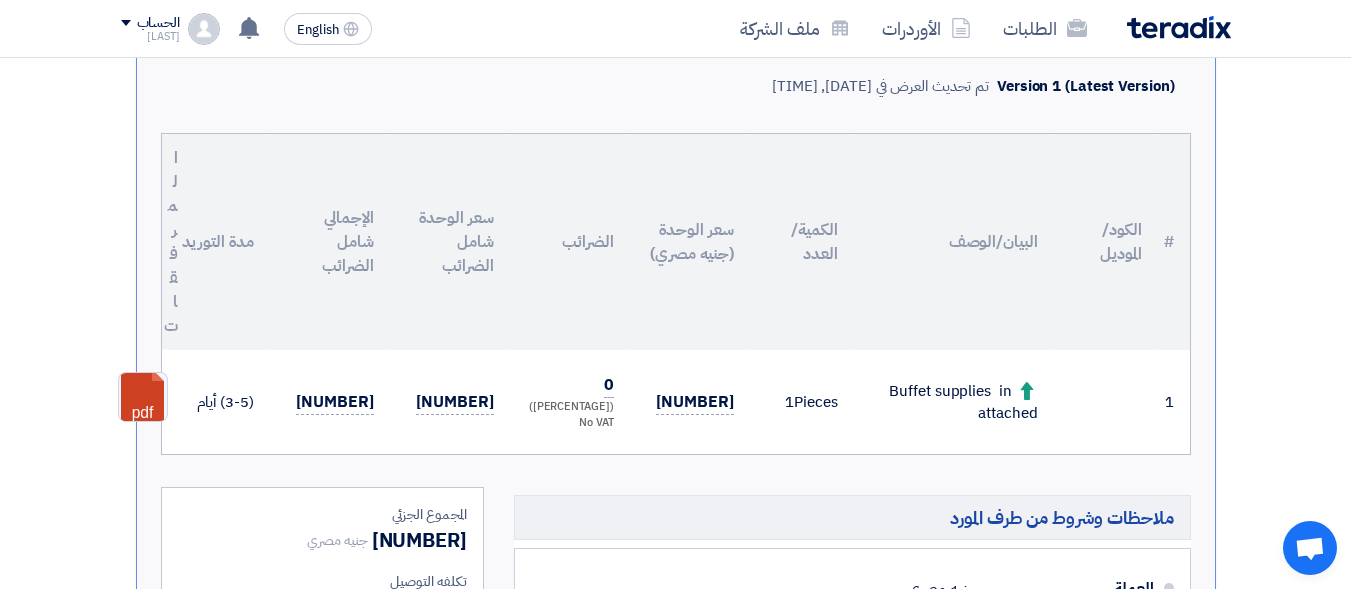 drag, startPoint x: 134, startPoint y: 404, endPoint x: 934, endPoint y: 435, distance: 800.6004 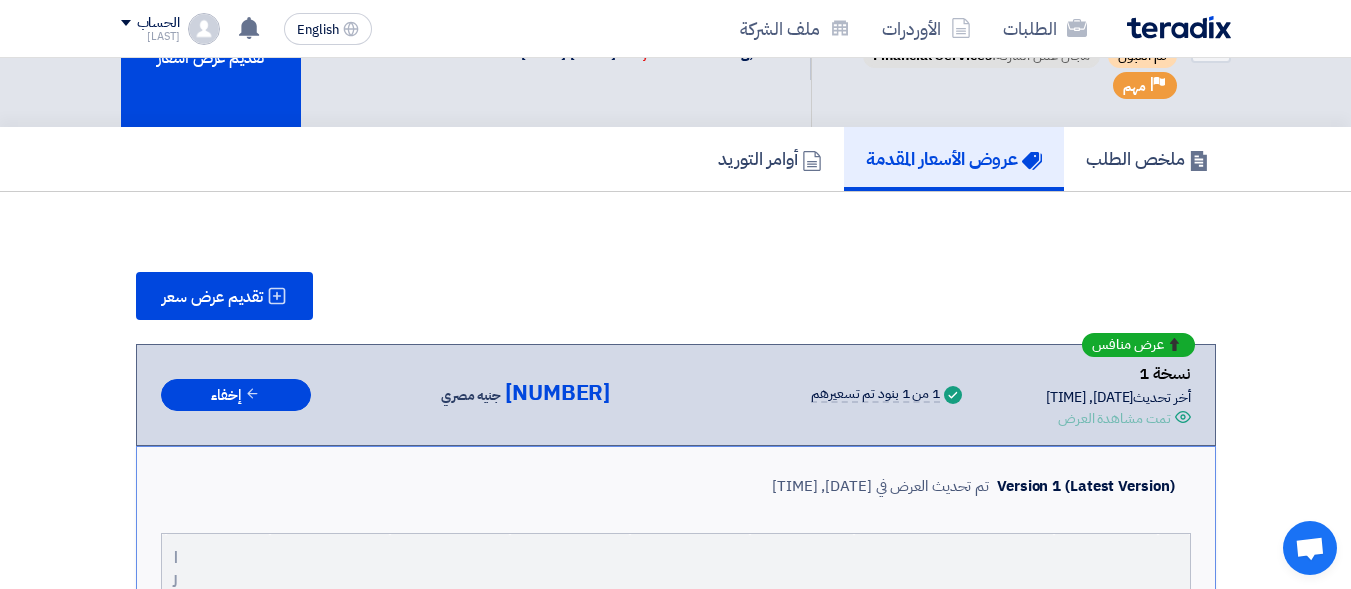 scroll, scrollTop: 200, scrollLeft: 0, axis: vertical 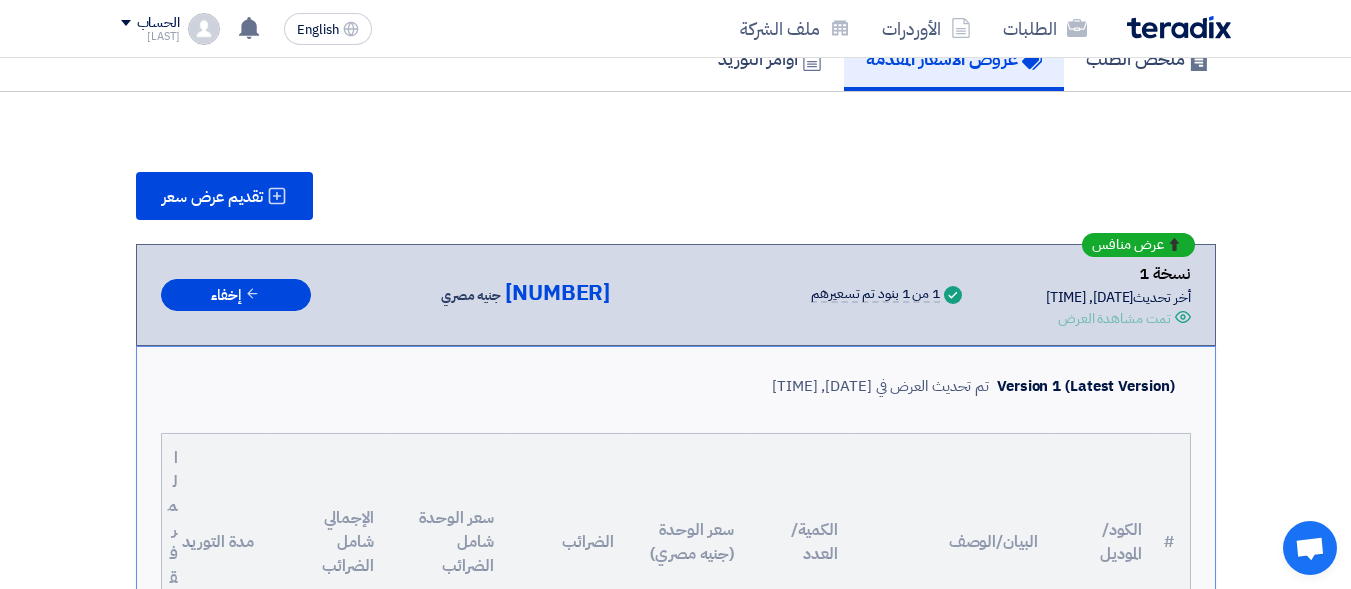 click on "عرض منافس
نسخة [NUMBER]
أخر تحديث
[DATE], [TIME]
Offer is Seen
تمت مشاهدة العرض
Success
[NUMBER] من [NUMBER] بنود تم تسعيرهم" at bounding box center [676, 295] 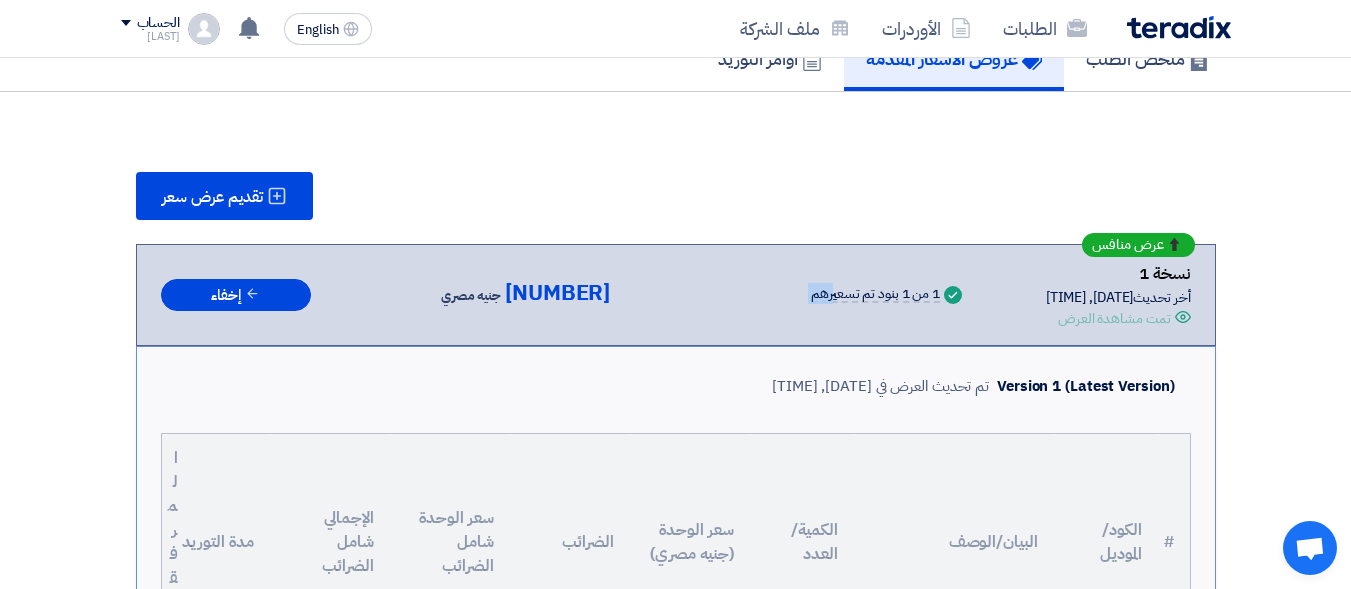 click on "1 من 1 بنود تم تسعيرهم" at bounding box center [875, 295] 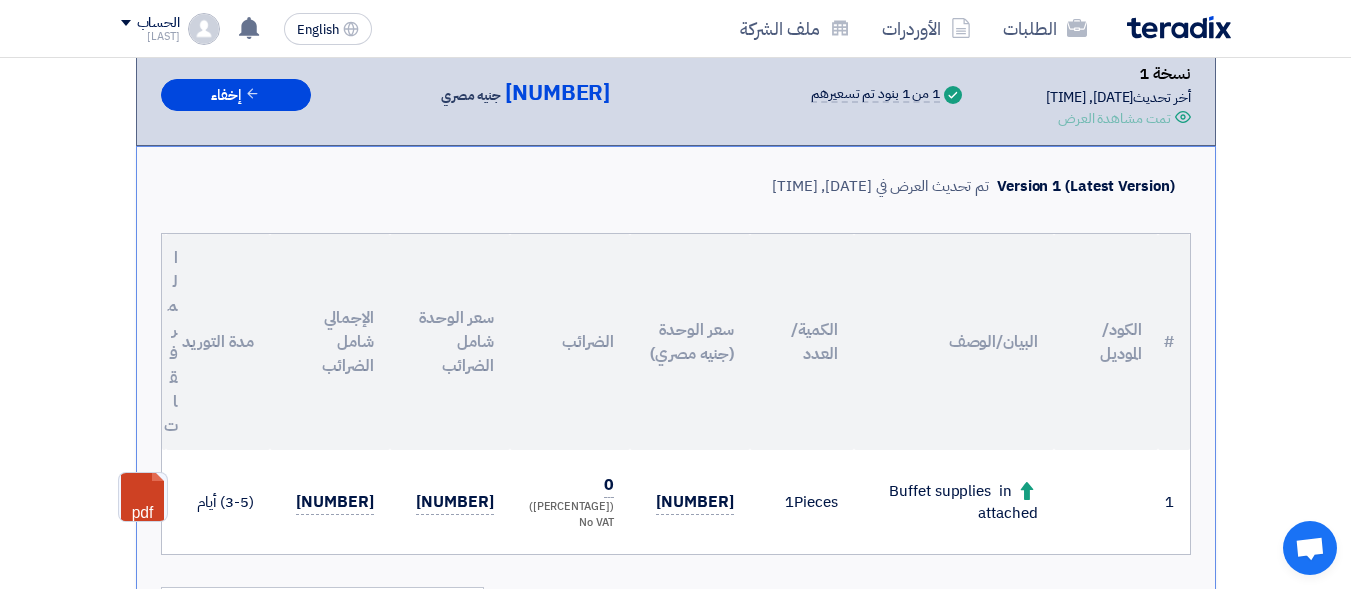 scroll, scrollTop: 500, scrollLeft: 0, axis: vertical 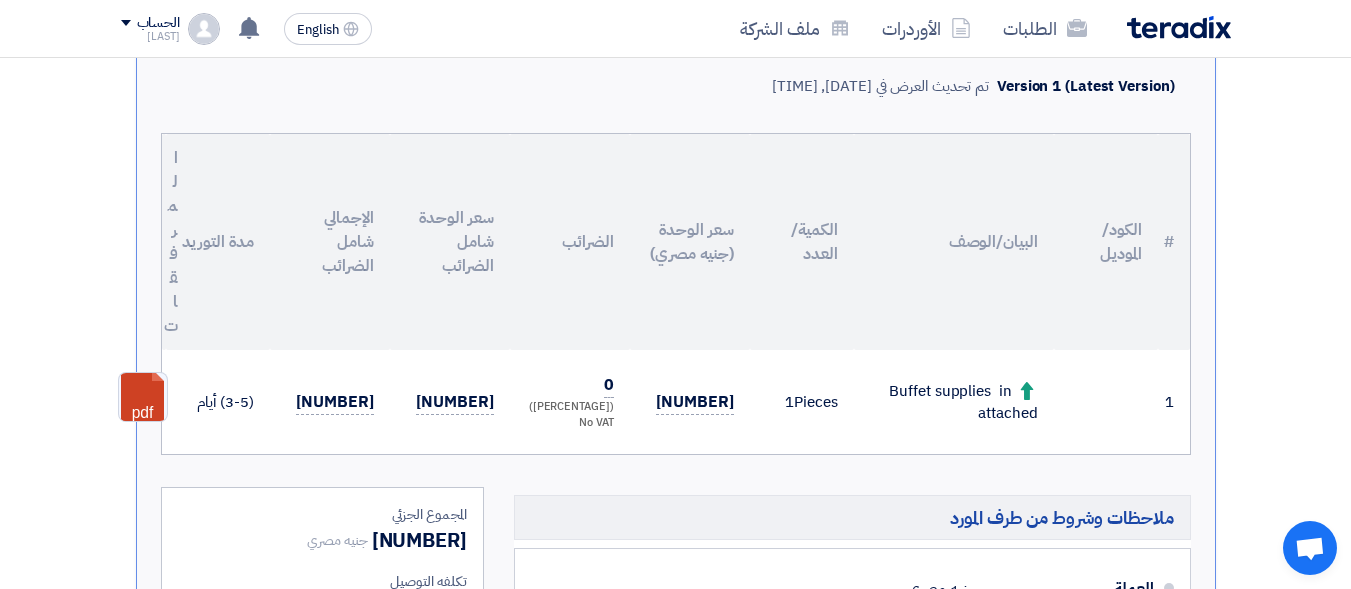 click on "Buffet supplies  in attached" at bounding box center (954, 402) 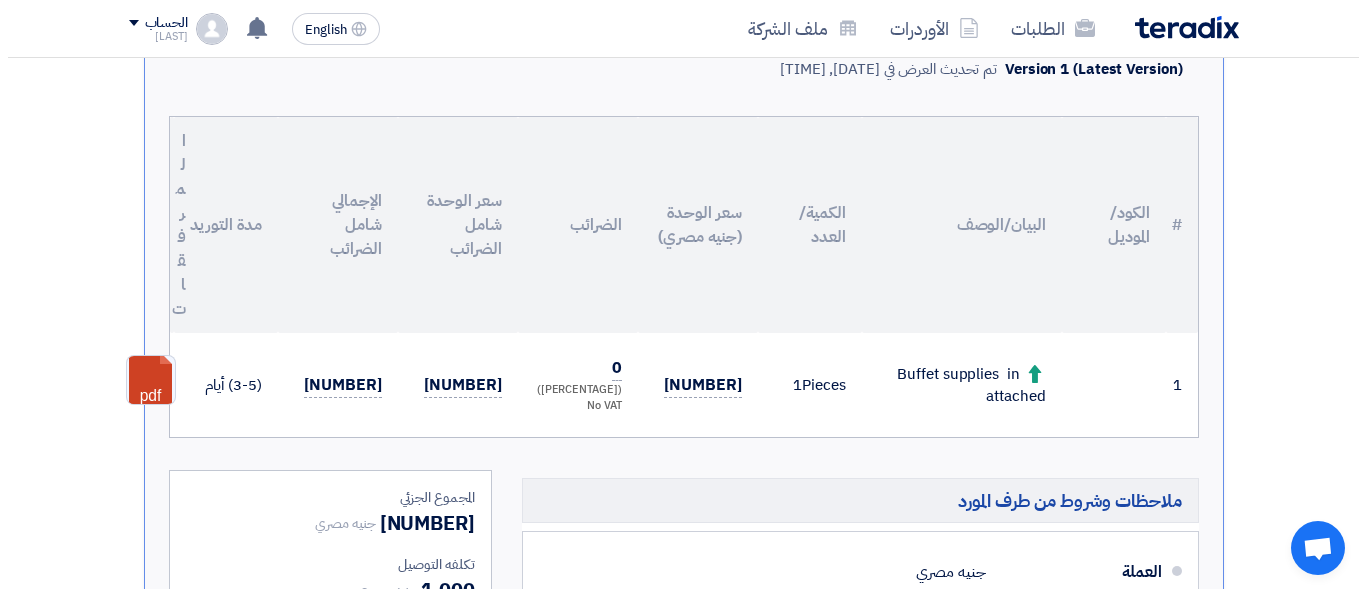 scroll, scrollTop: 300, scrollLeft: 0, axis: vertical 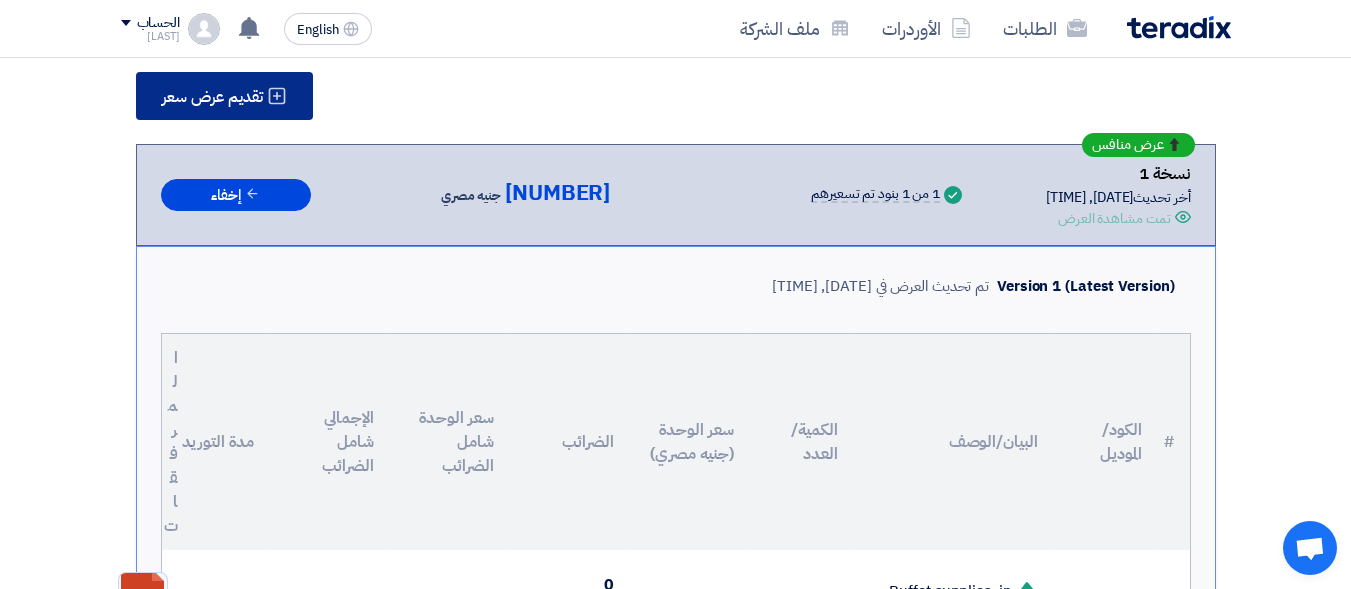 click on "تقديم عرض سعر" 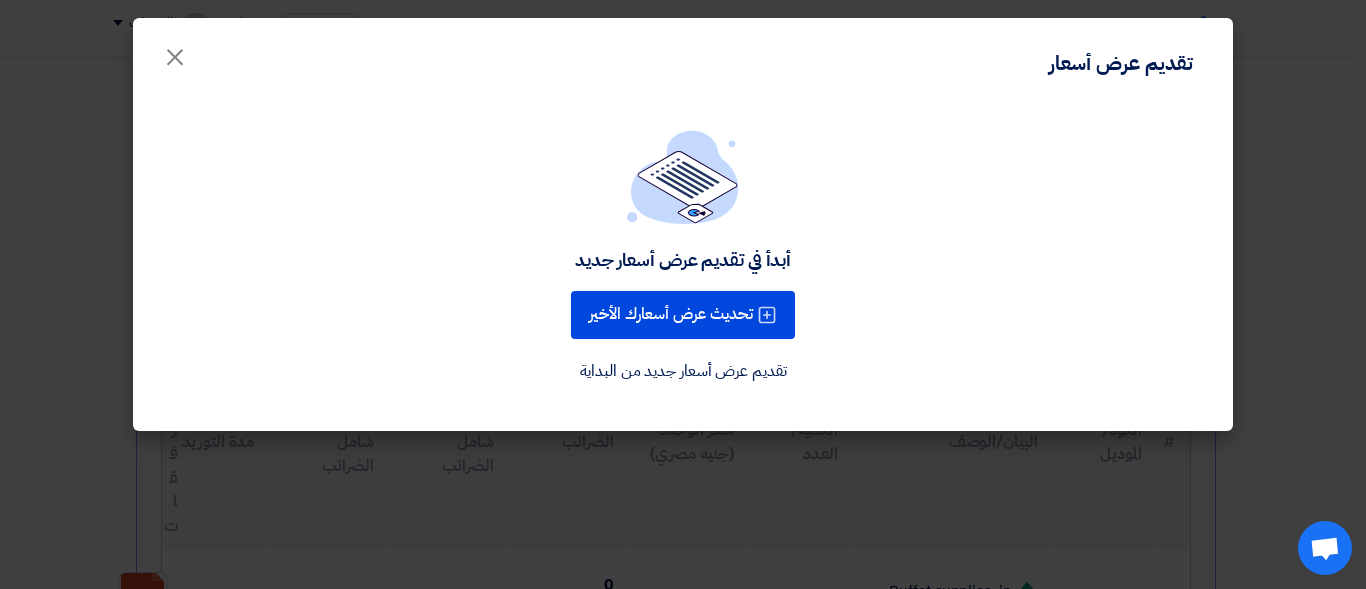 click on "تقديم عرض أسعار جديد من البداية" 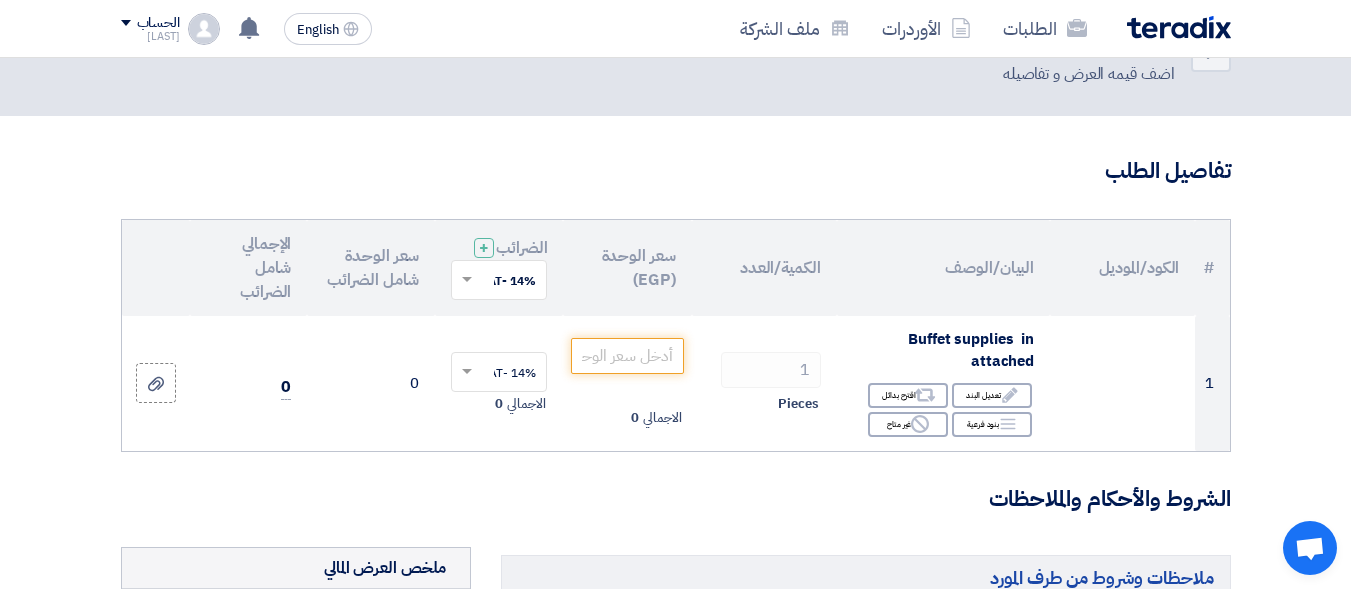 scroll, scrollTop: 100, scrollLeft: 0, axis: vertical 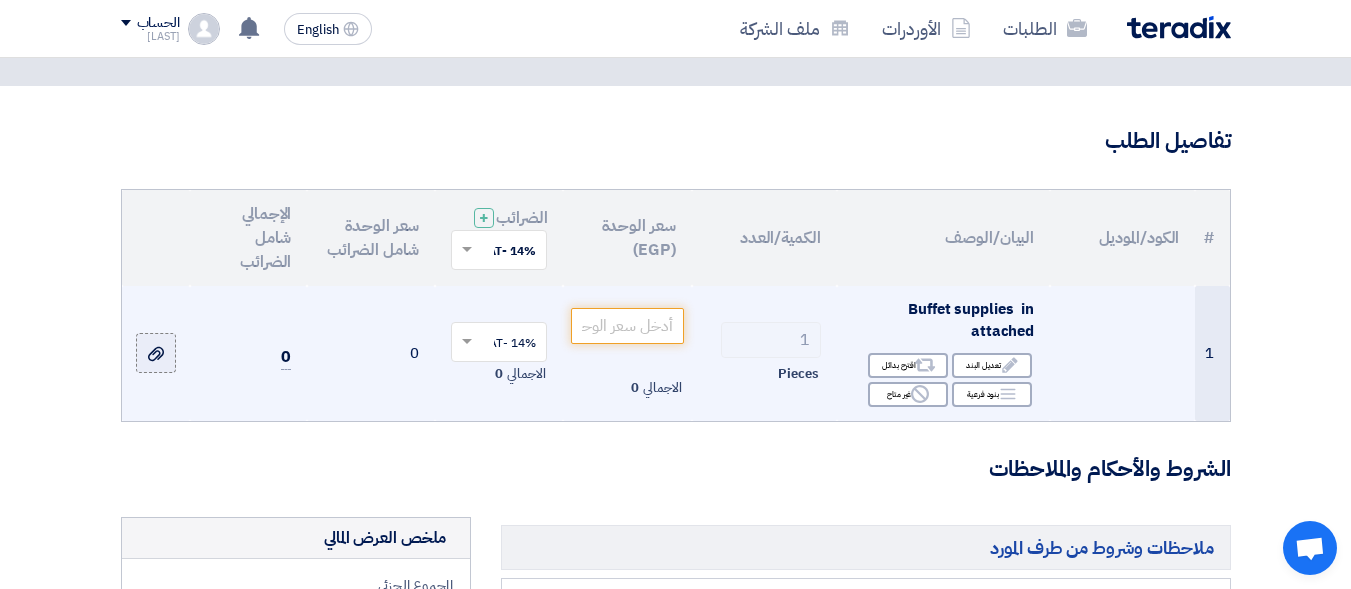 click 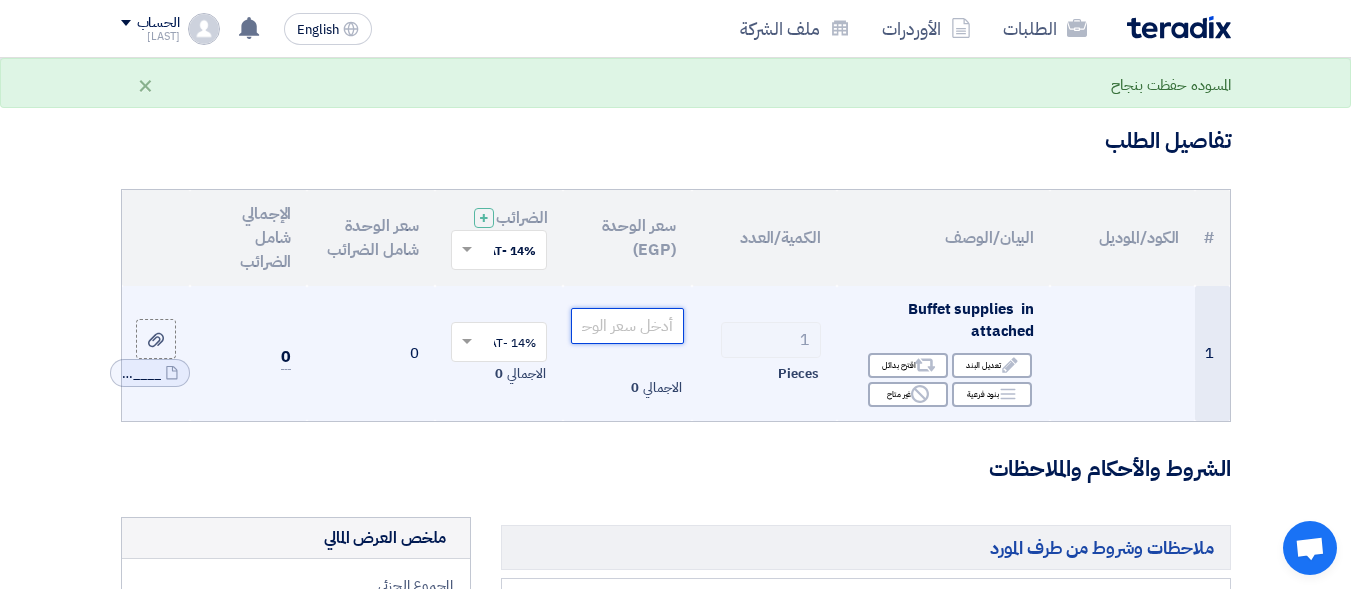 click 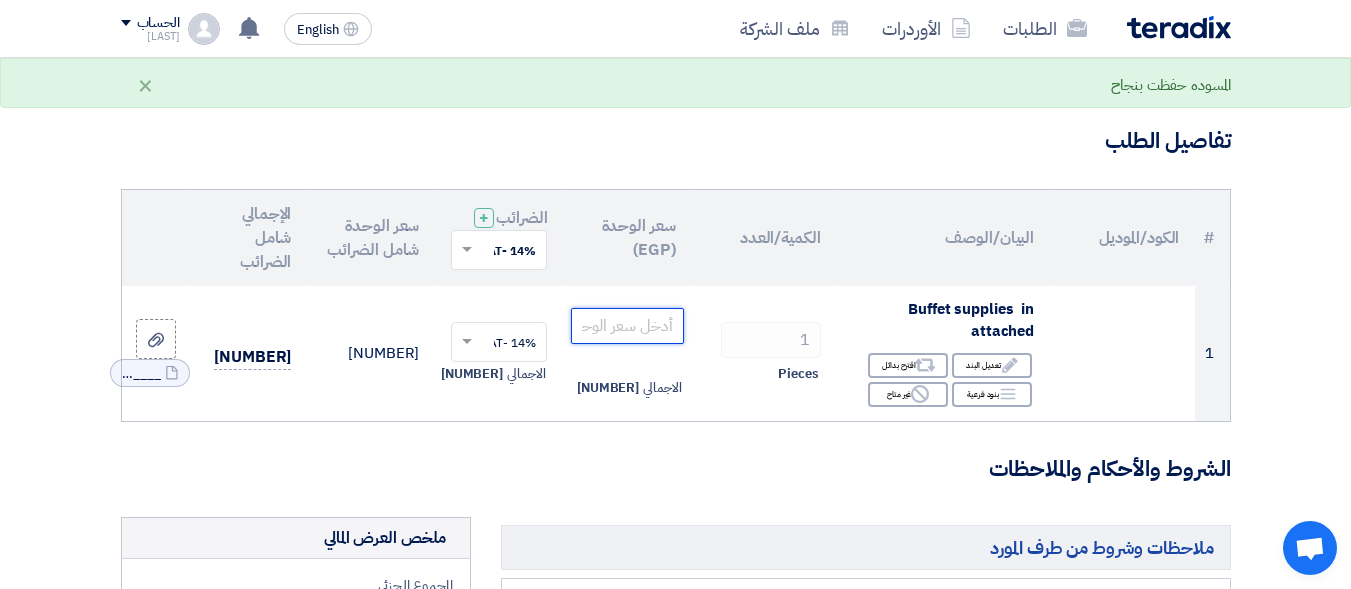 type on "[NUMBER]" 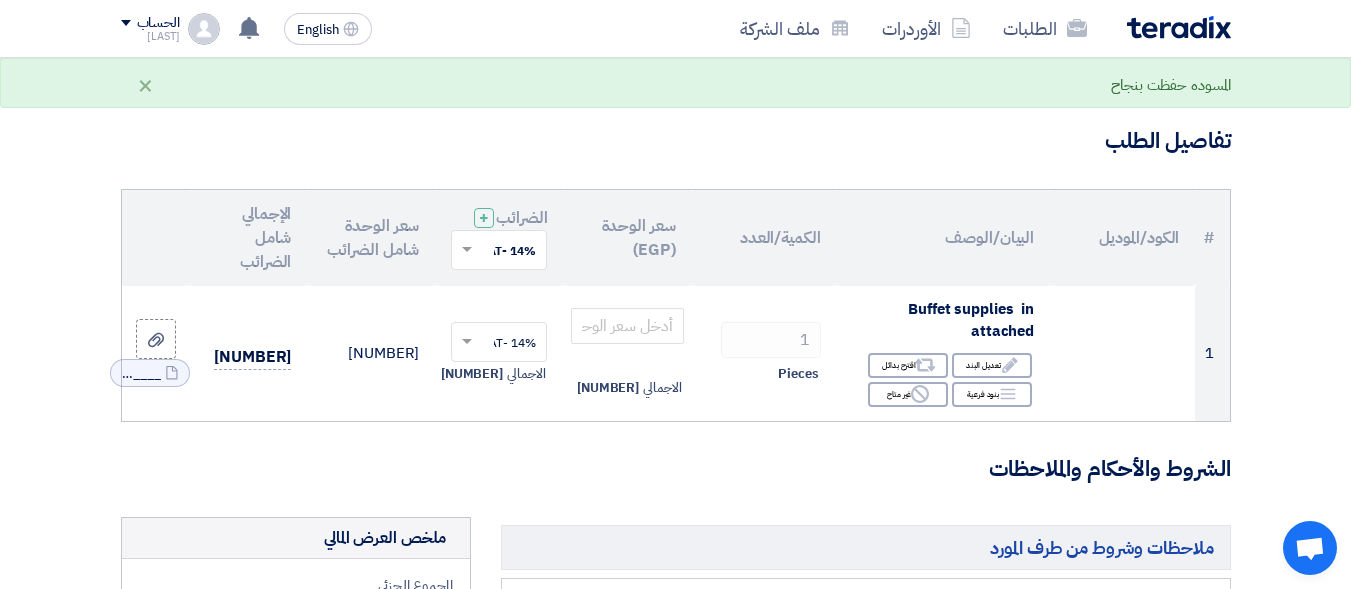 click 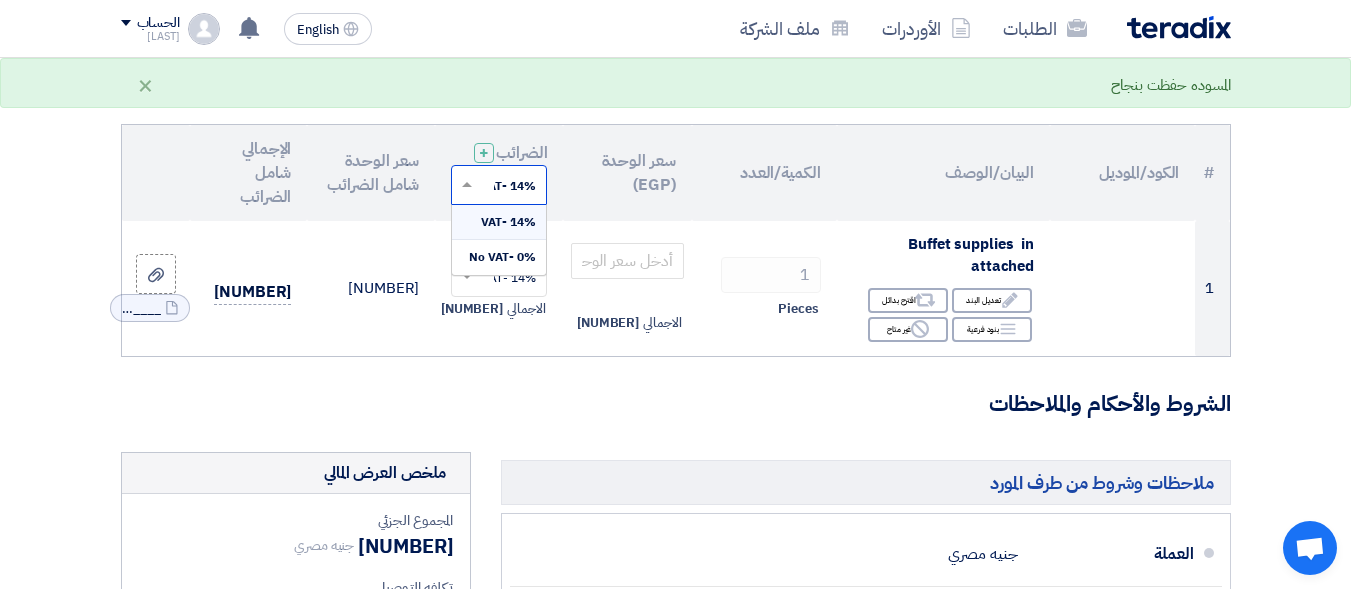 scroll, scrollTop: 200, scrollLeft: 0, axis: vertical 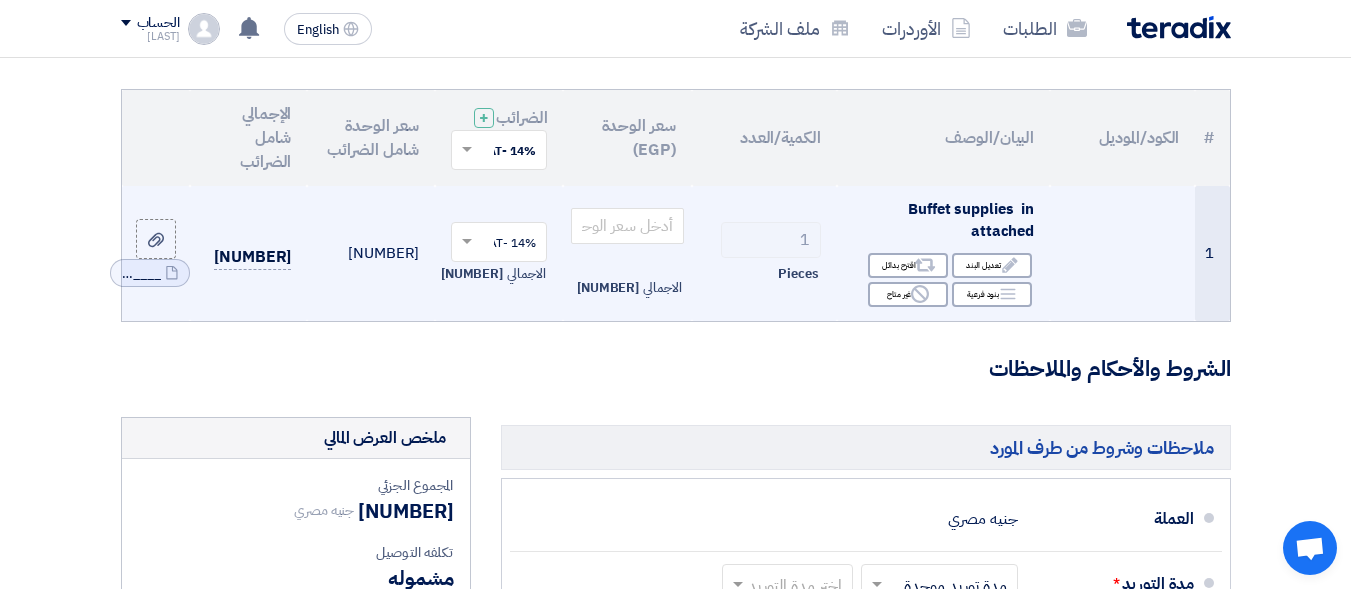 click on "[PERCENTAGE] -VAT
×
الاجمالي
[NUMBER]" 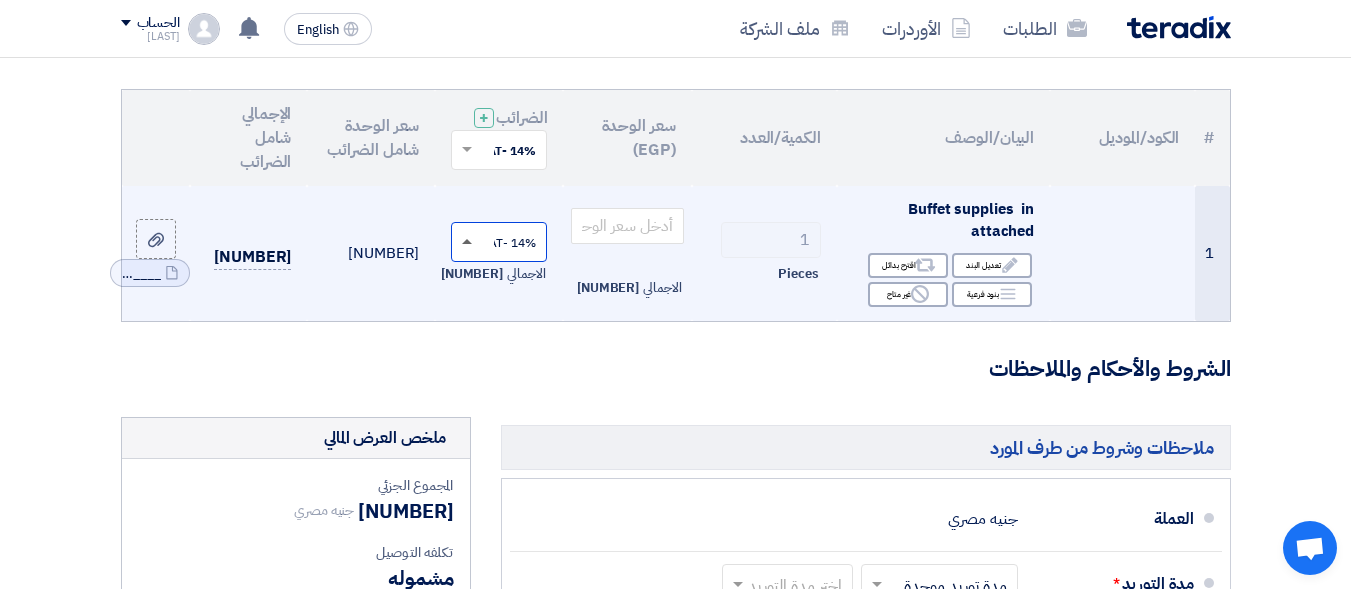 click 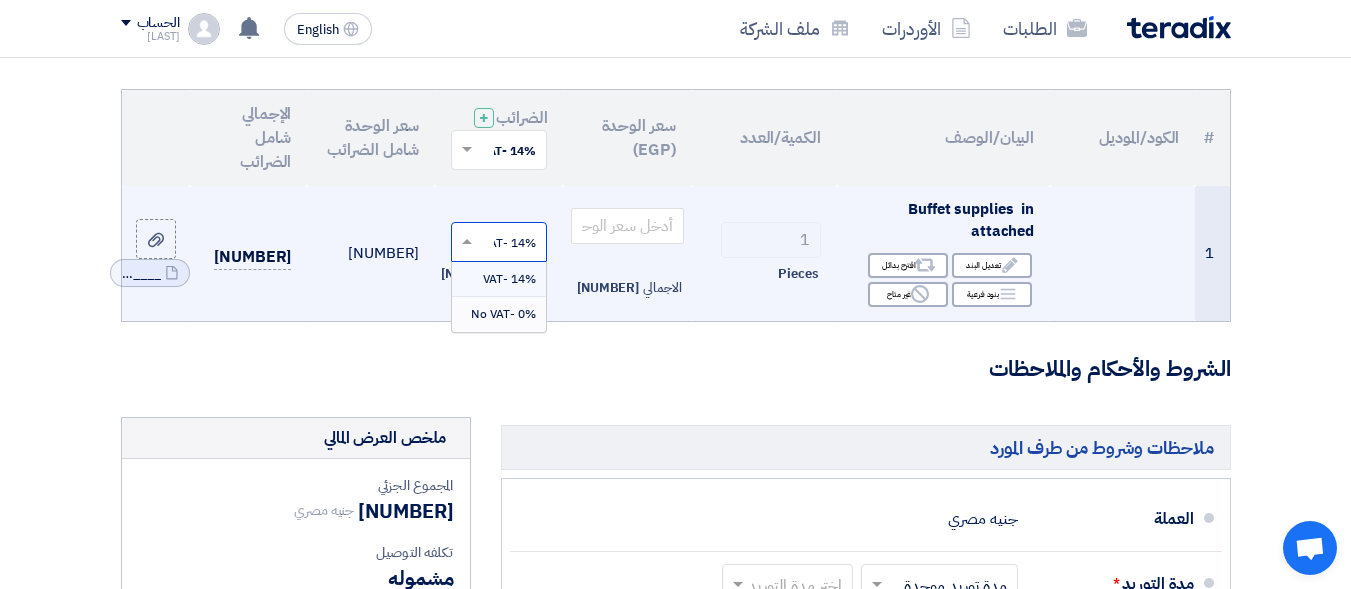 click on "0% -No VAT" at bounding box center [503, 314] 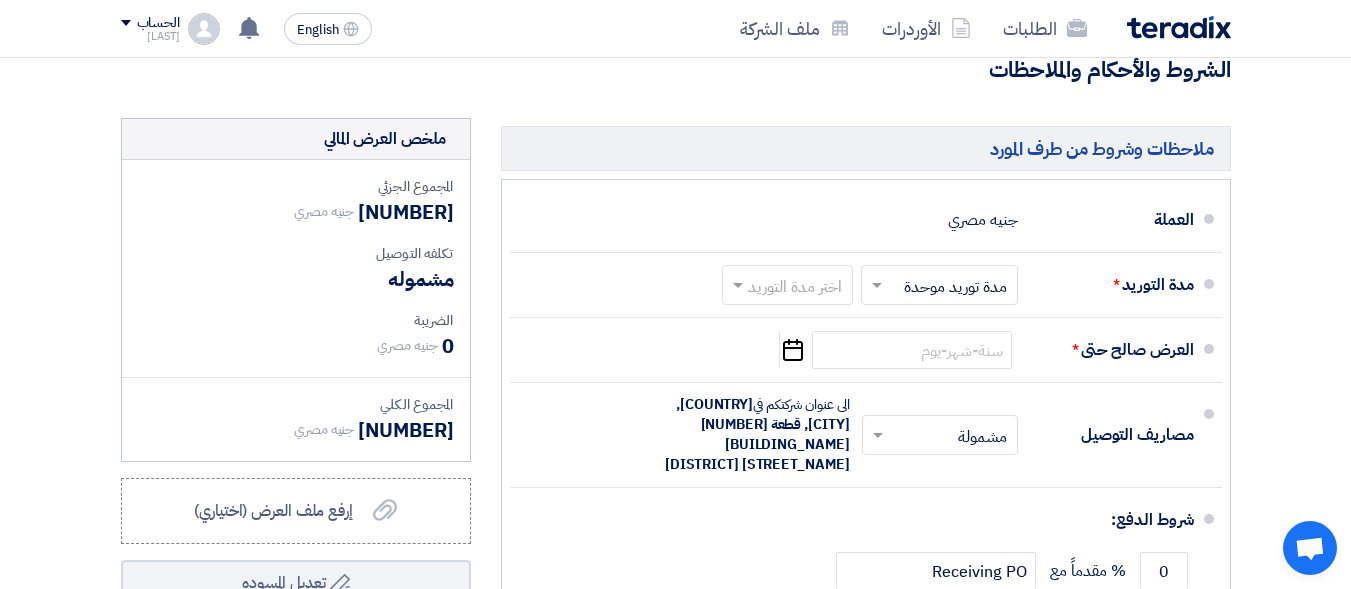 scroll, scrollTop: 500, scrollLeft: 0, axis: vertical 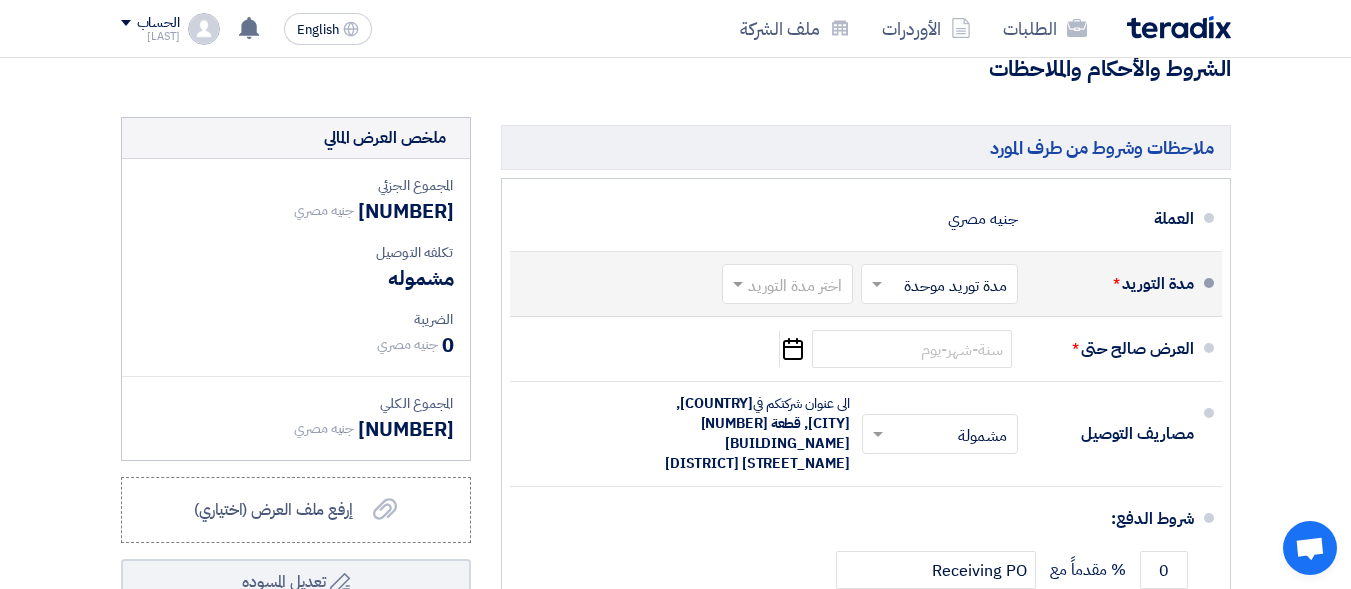 click 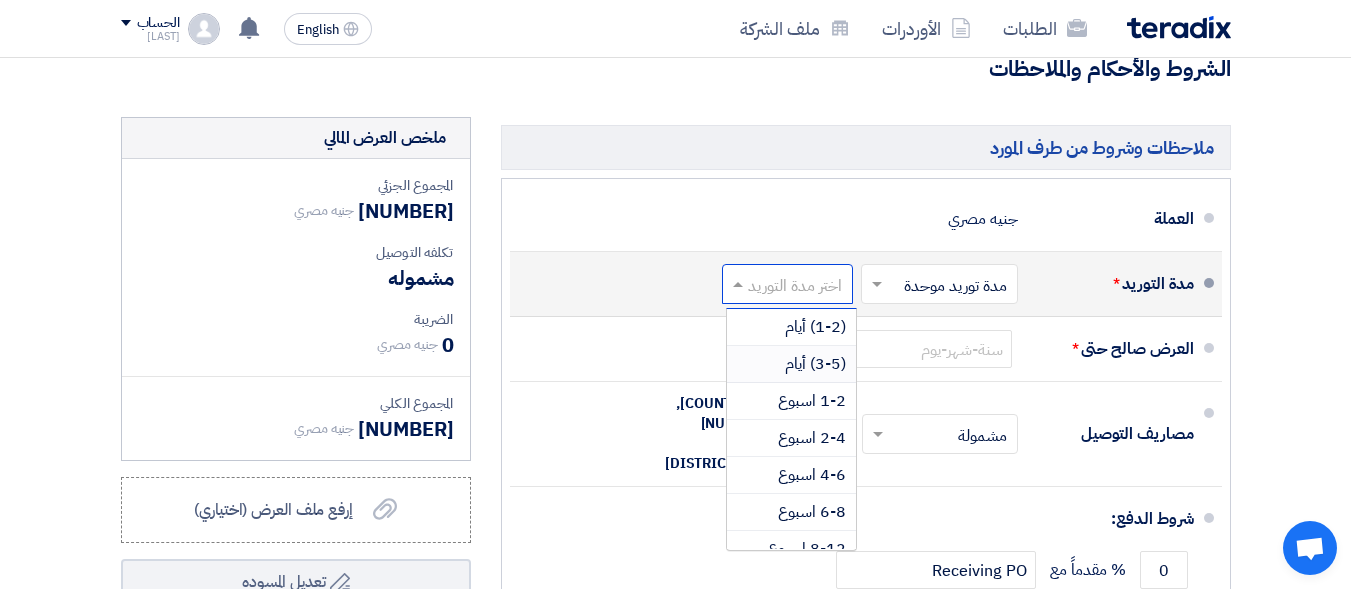 click on "(3-5) أيام" at bounding box center [815, 364] 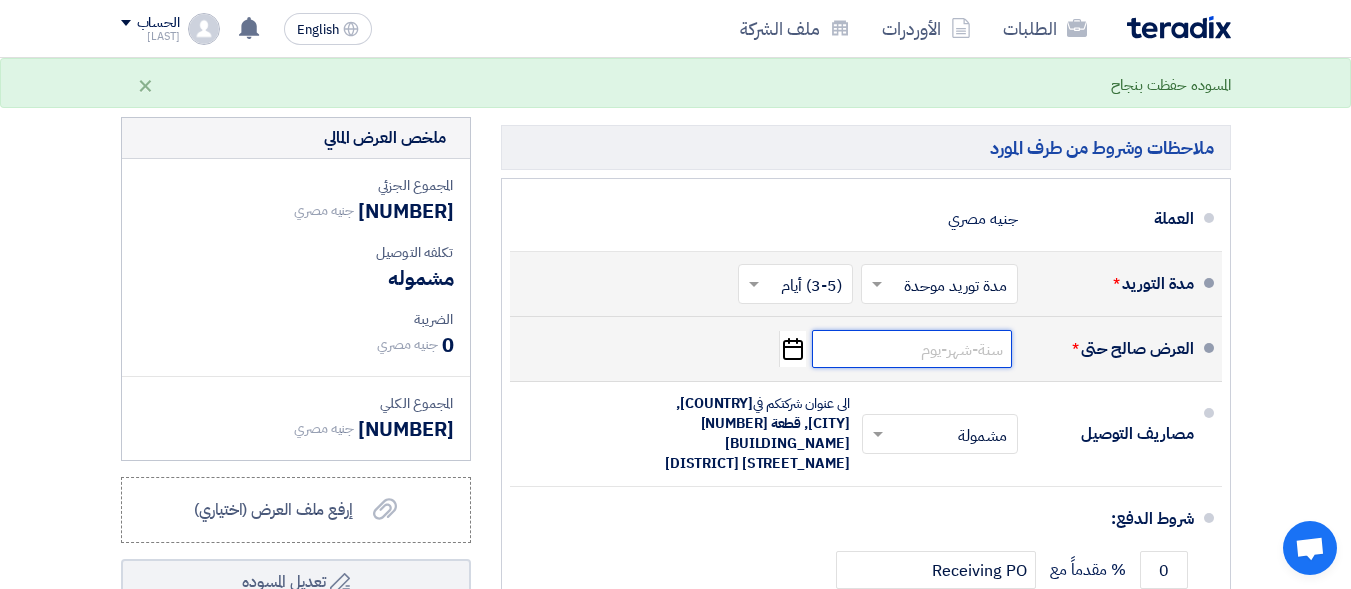 click 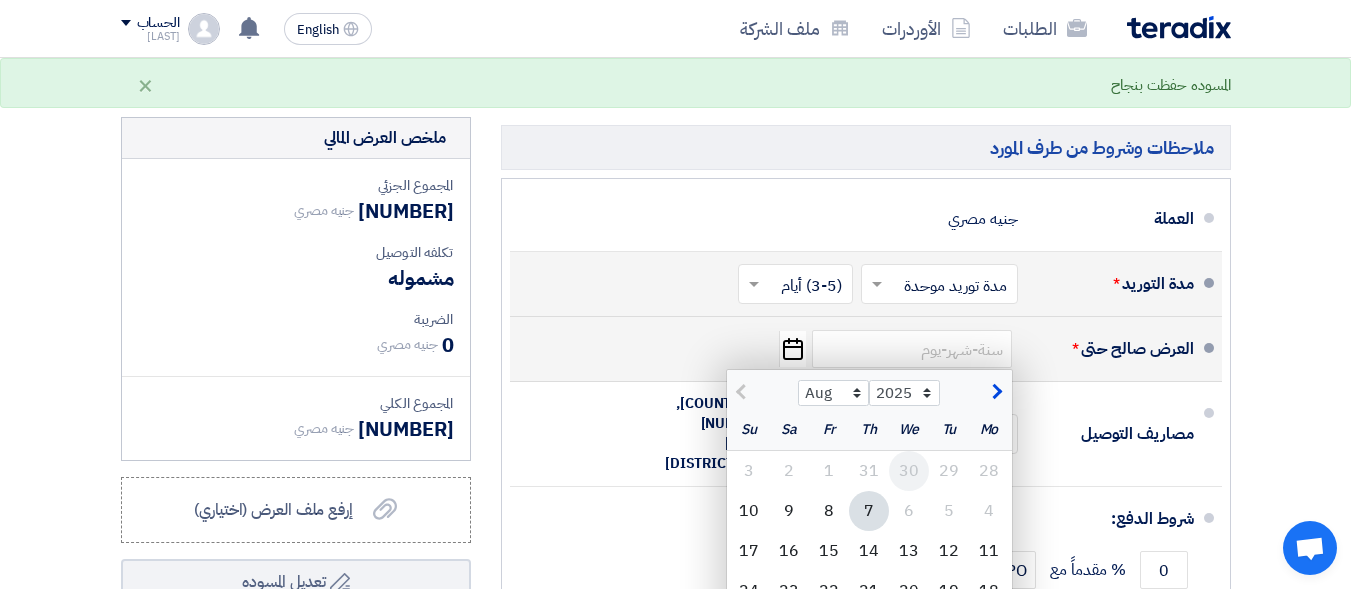 scroll, scrollTop: 600, scrollLeft: 0, axis: vertical 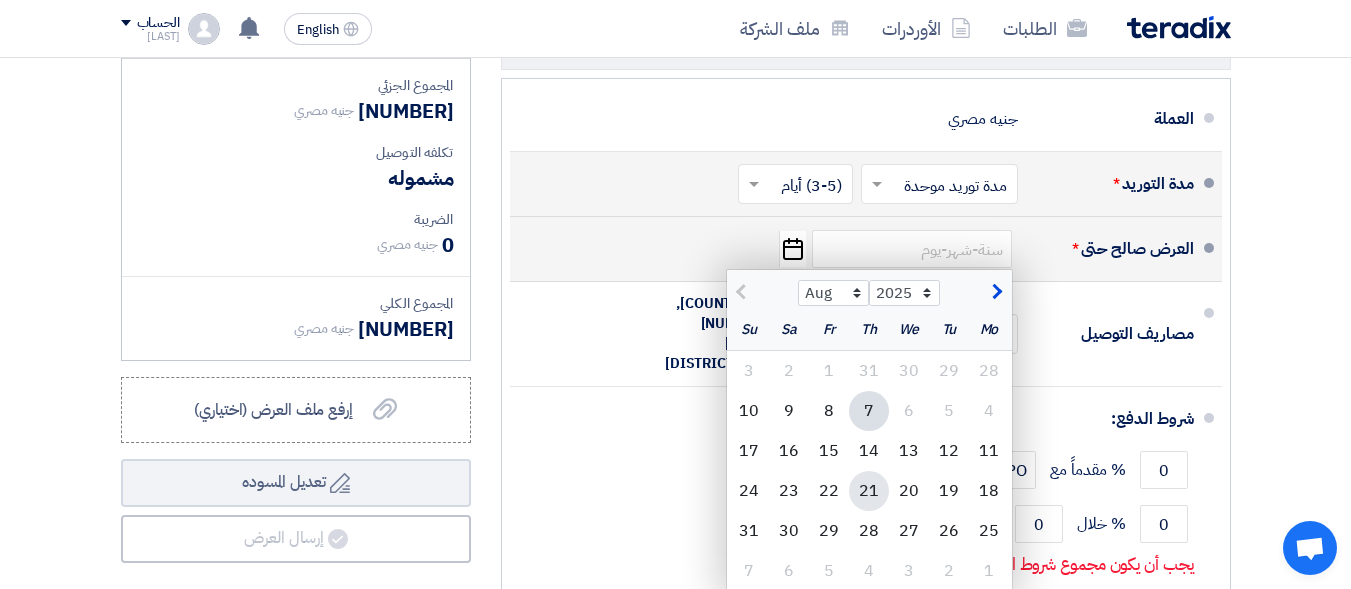 click on "21" 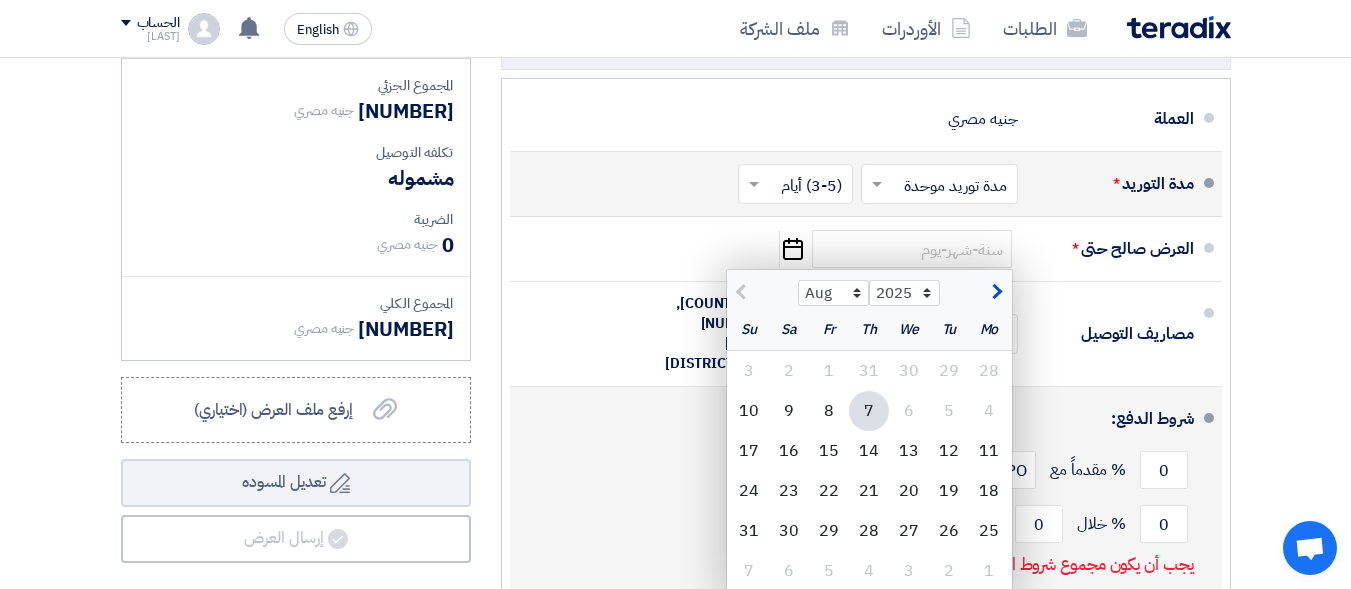 type on "[DATE]" 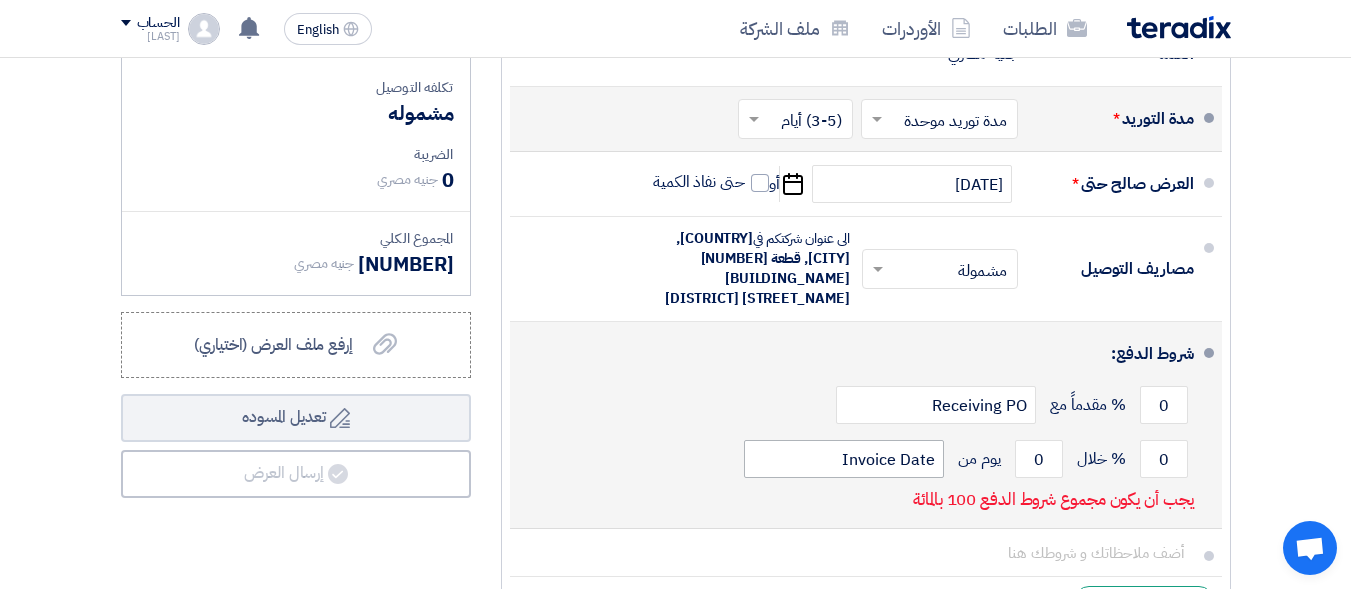 scroll, scrollTop: 700, scrollLeft: 0, axis: vertical 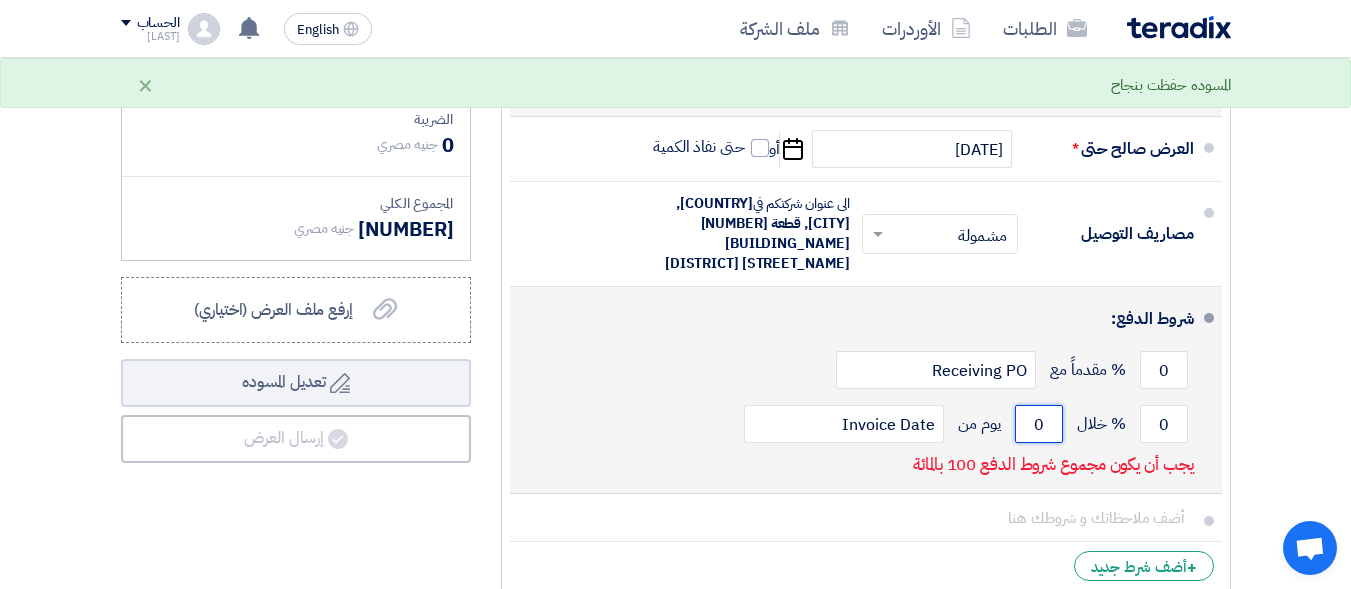 click on "0" 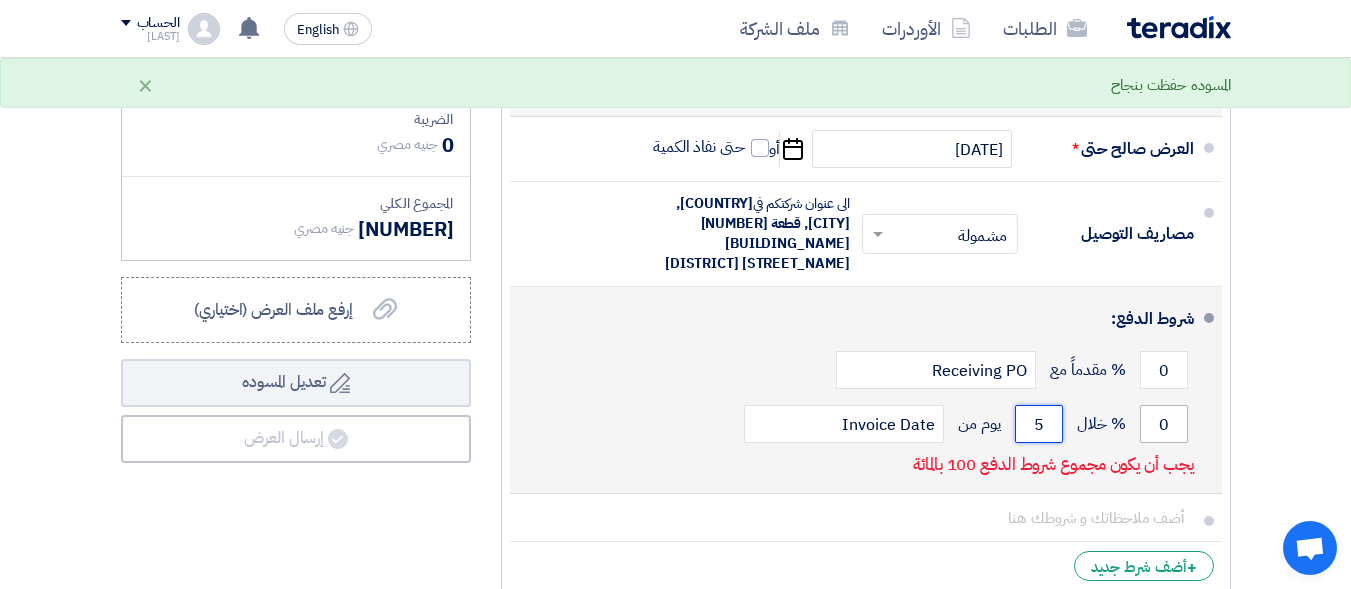 type on "5" 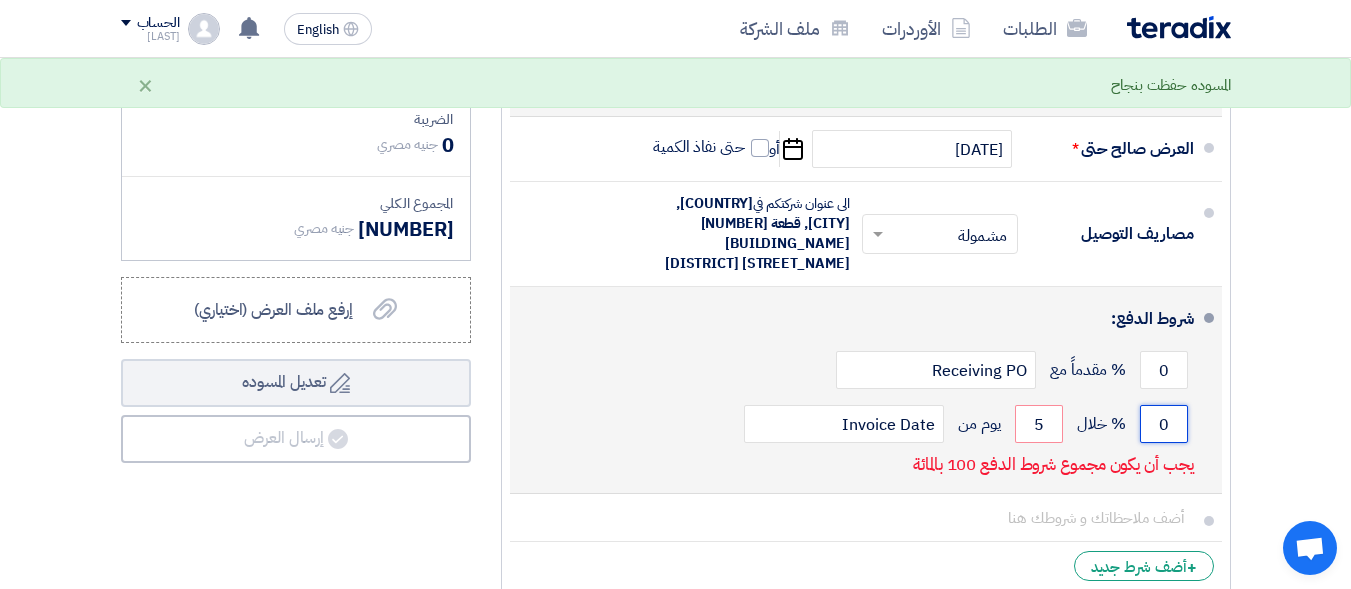 click on "0" 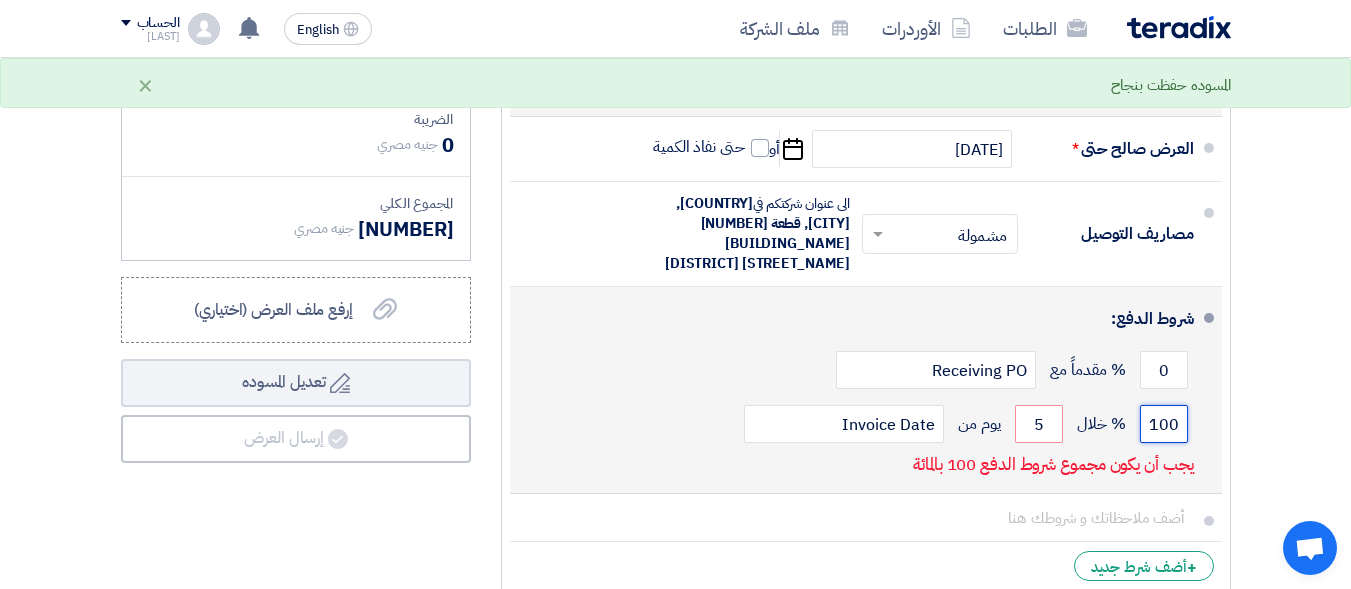 scroll, scrollTop: 0, scrollLeft: -8, axis: horizontal 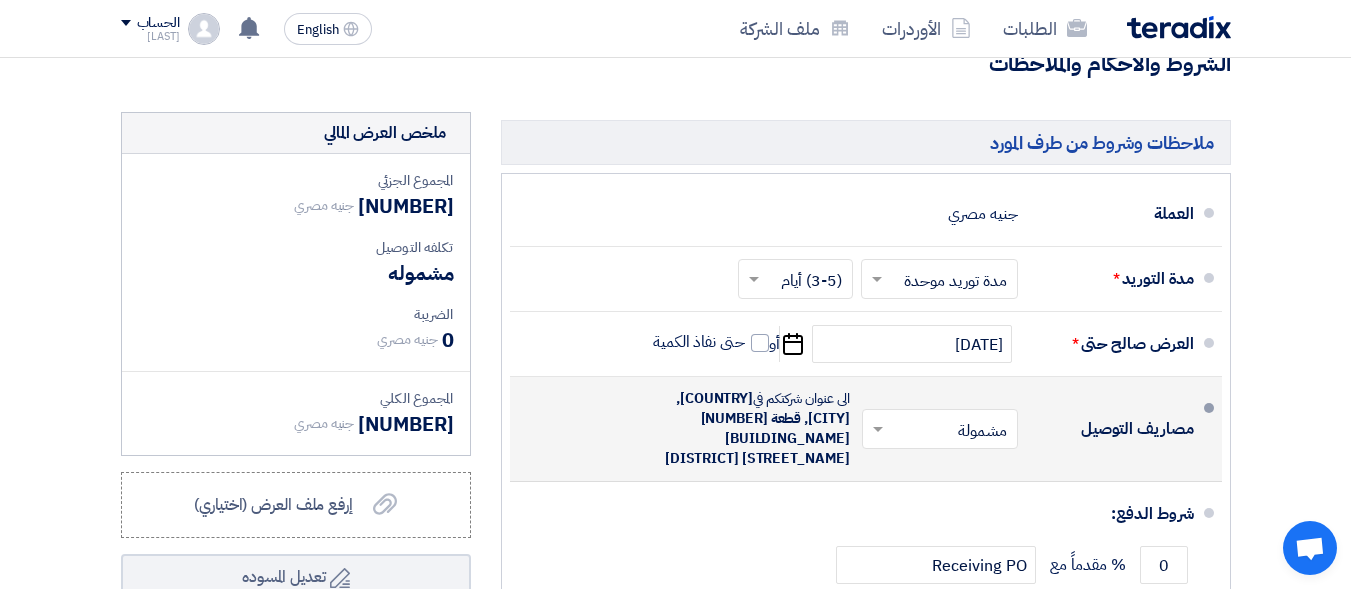 type on "0100" 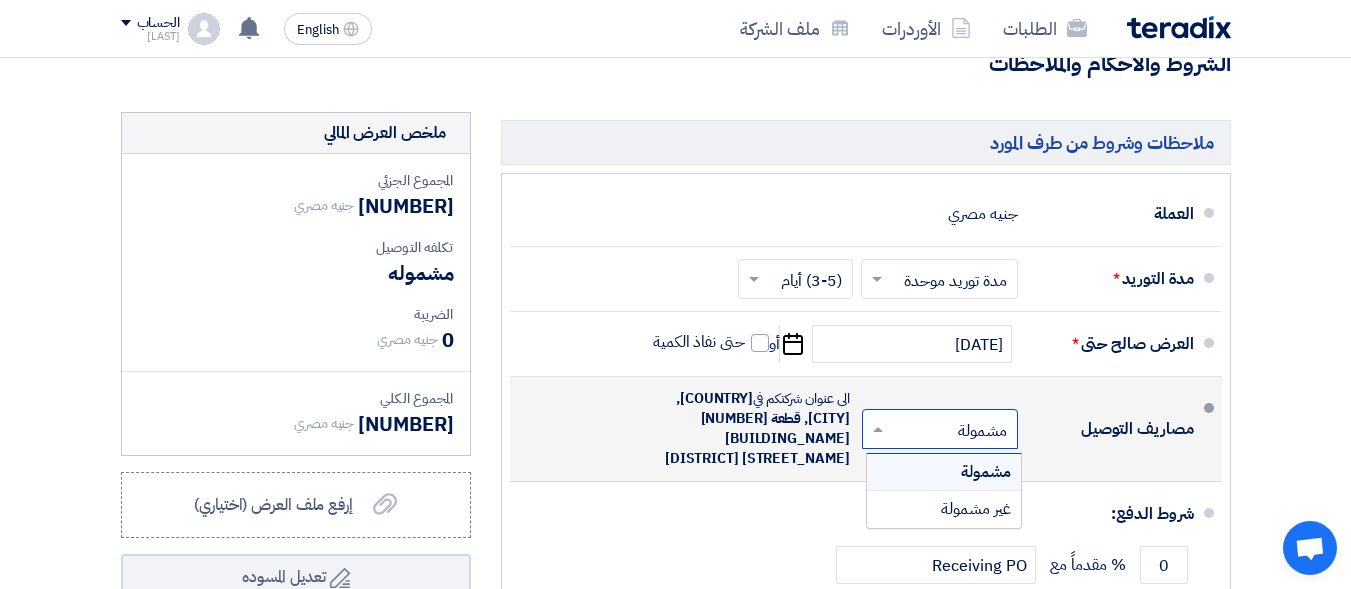 click 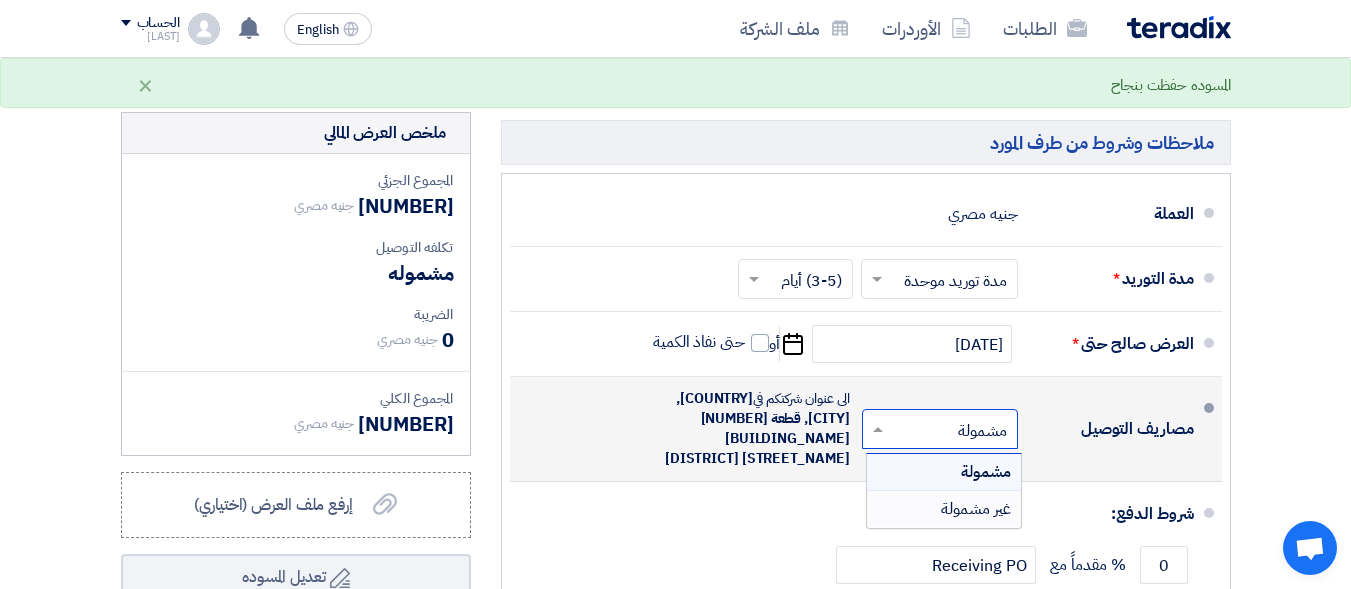click on "غير مشمولة" at bounding box center [976, 509] 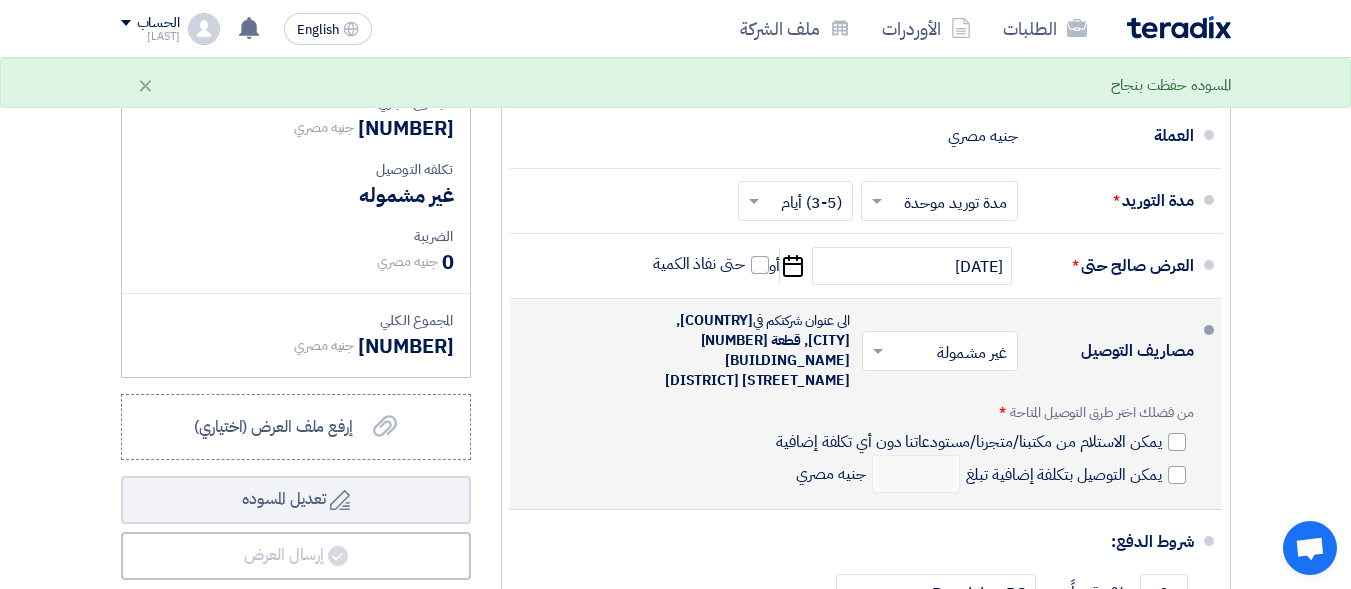 scroll, scrollTop: 605, scrollLeft: 0, axis: vertical 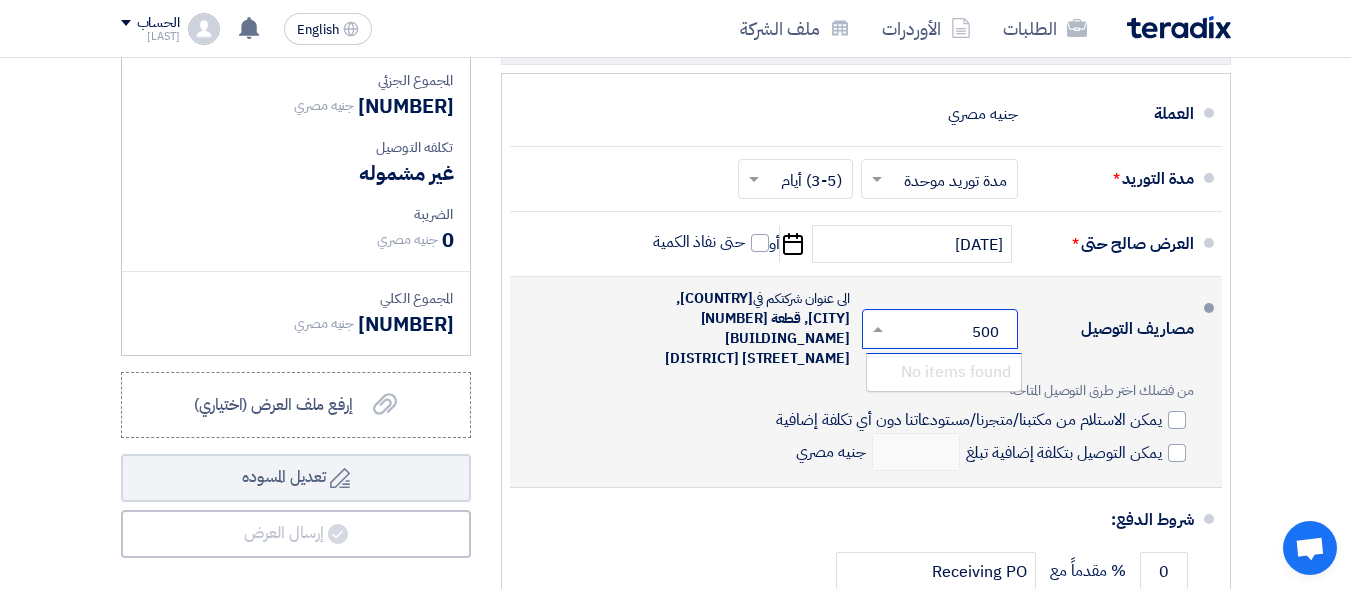 type on "5000" 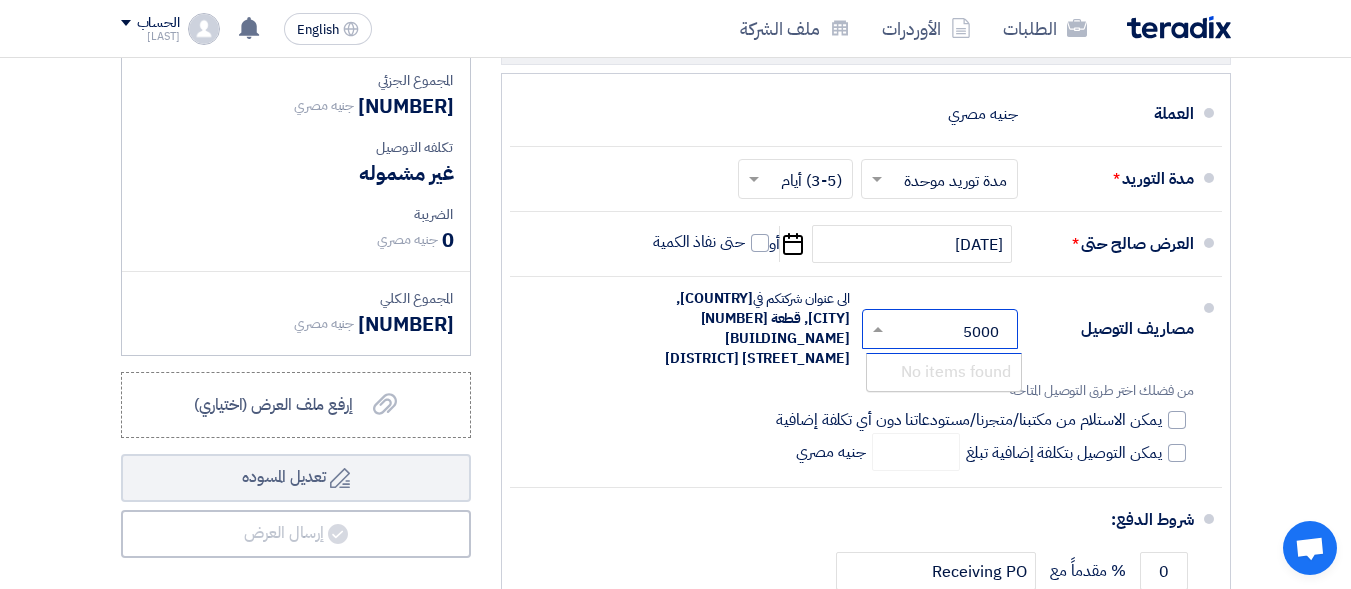 type 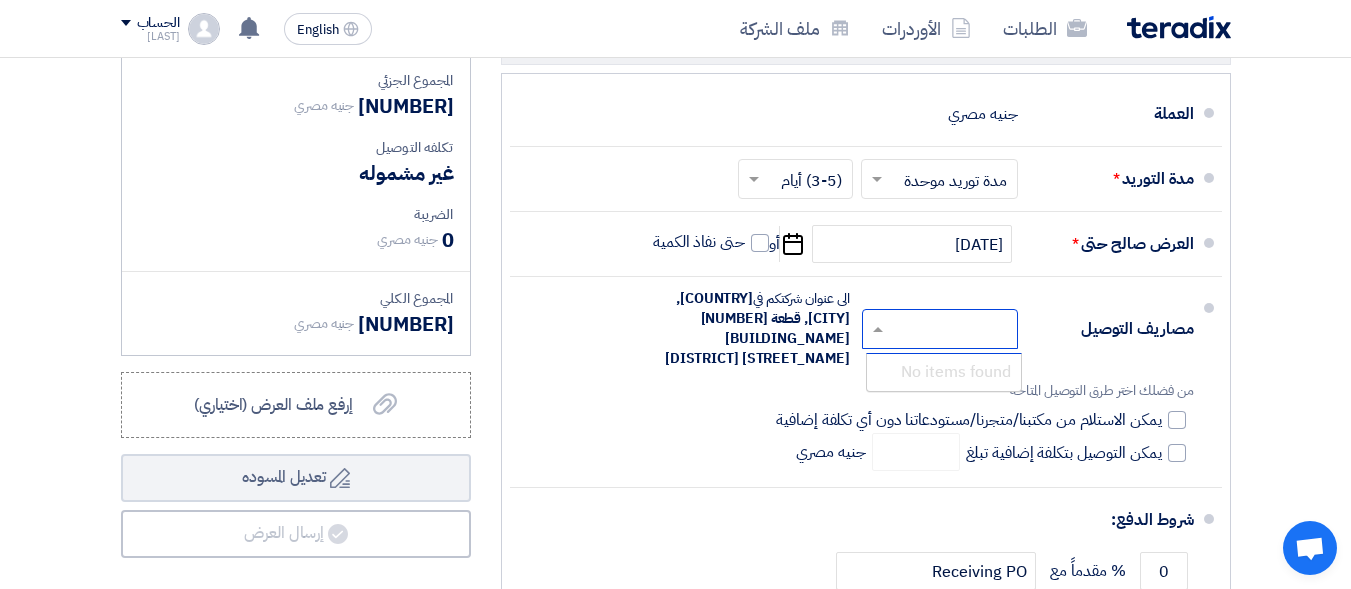 click on "تفاصيل الطلب
#
الكود/الموديل
البيان/الوصف
الكمية/العدد
سعر الوحدة (EGP)
الضرائب
+
'Select taxes...
14% -VAT" 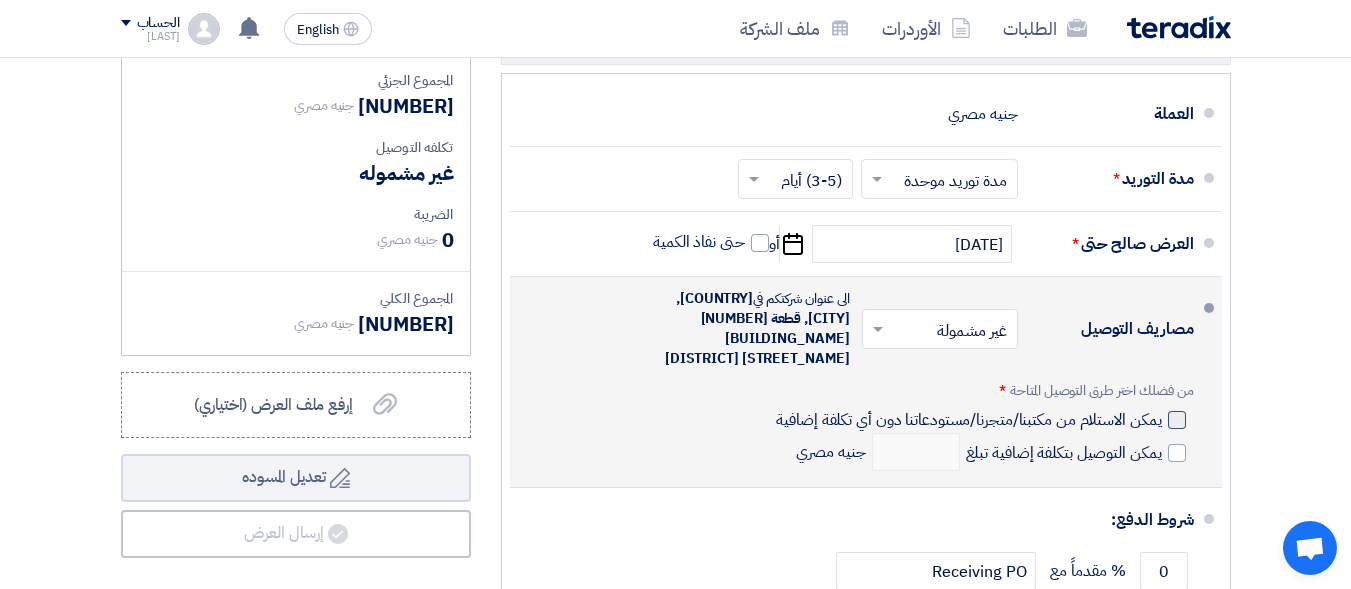 click on "يمكن الاستلام من مكتبنا/متجرنا/مستودعاتنا دون أي تكلفة إضافية" 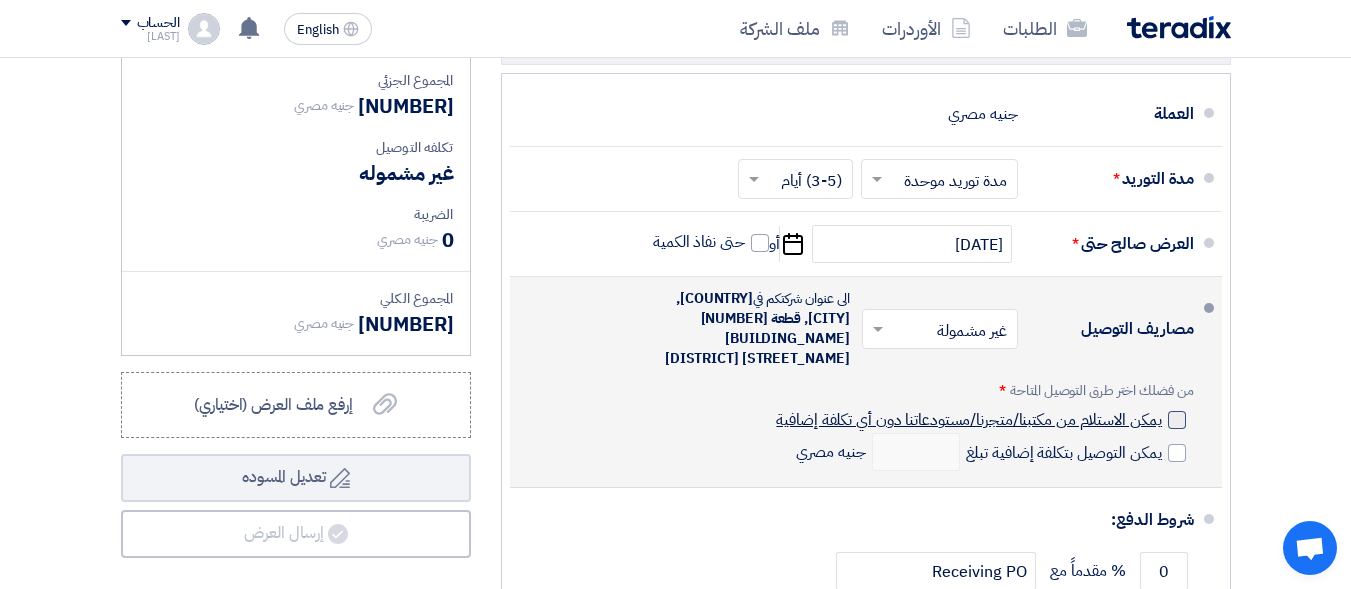 click on "يمكن الاستلام من مكتبنا/متجرنا/مستودعاتنا دون أي تكلفة إضافية" 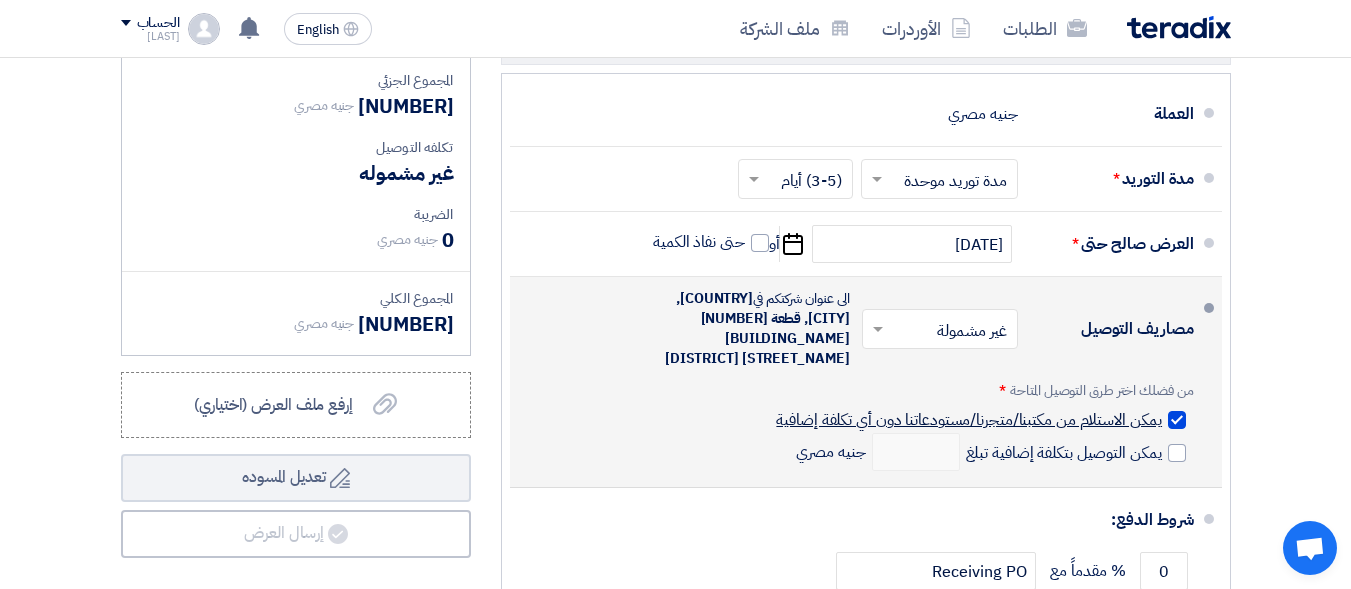 checkbox on "true" 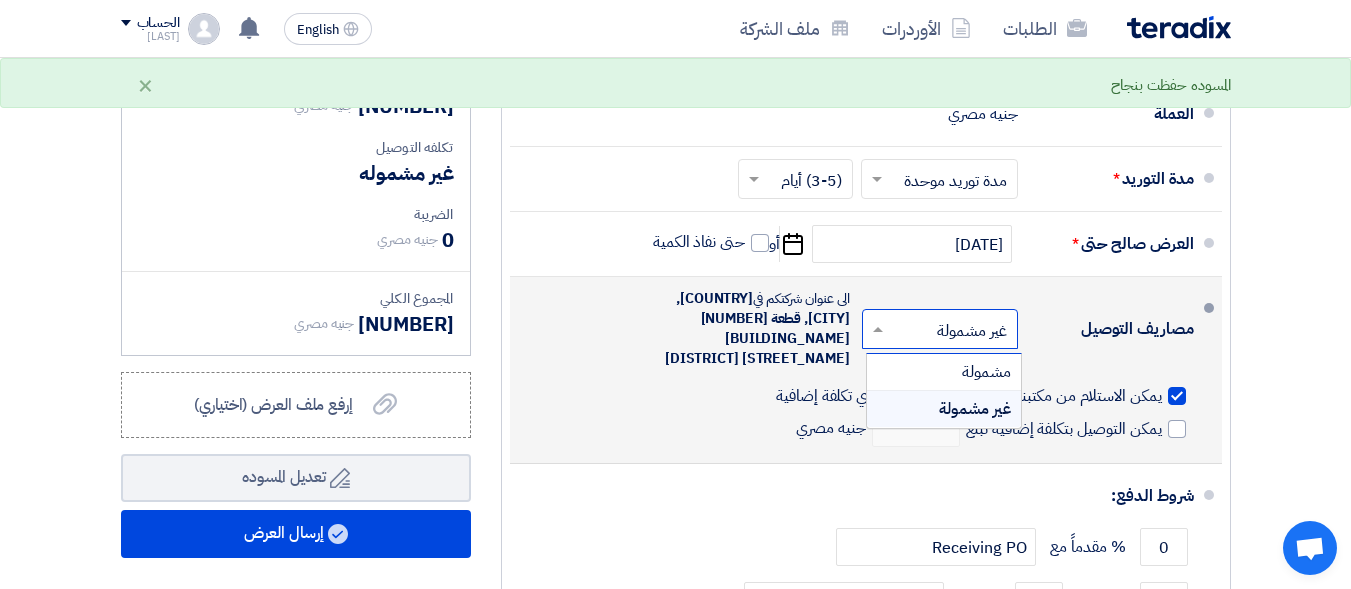 click 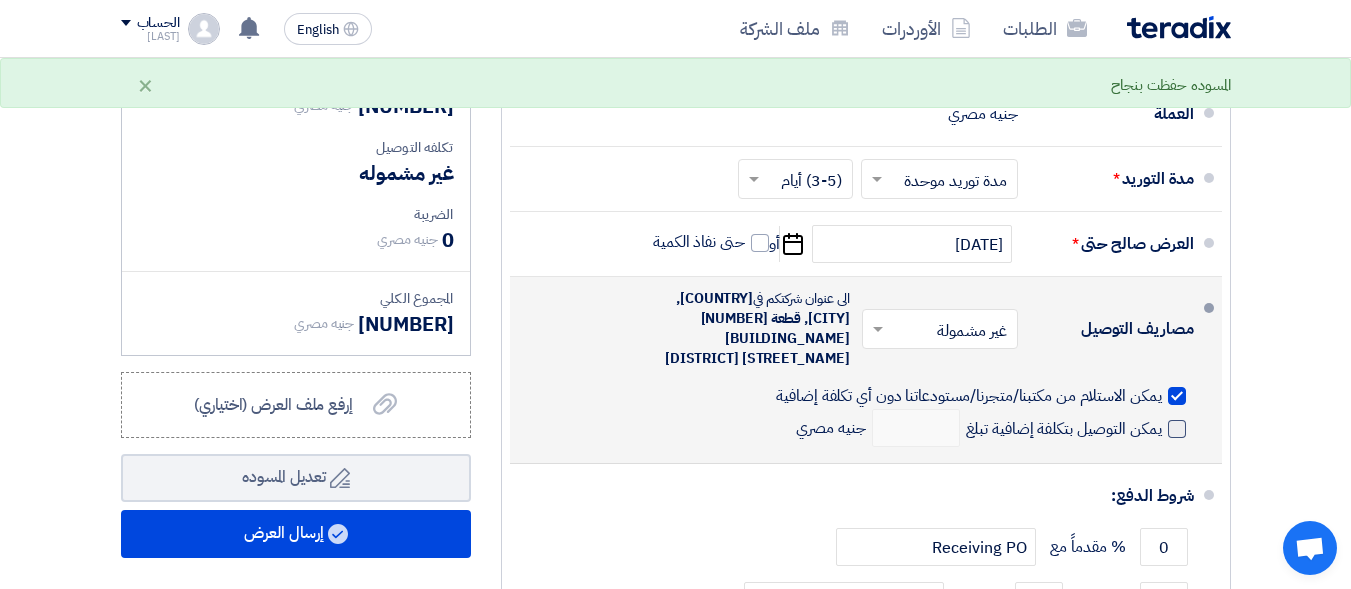 click 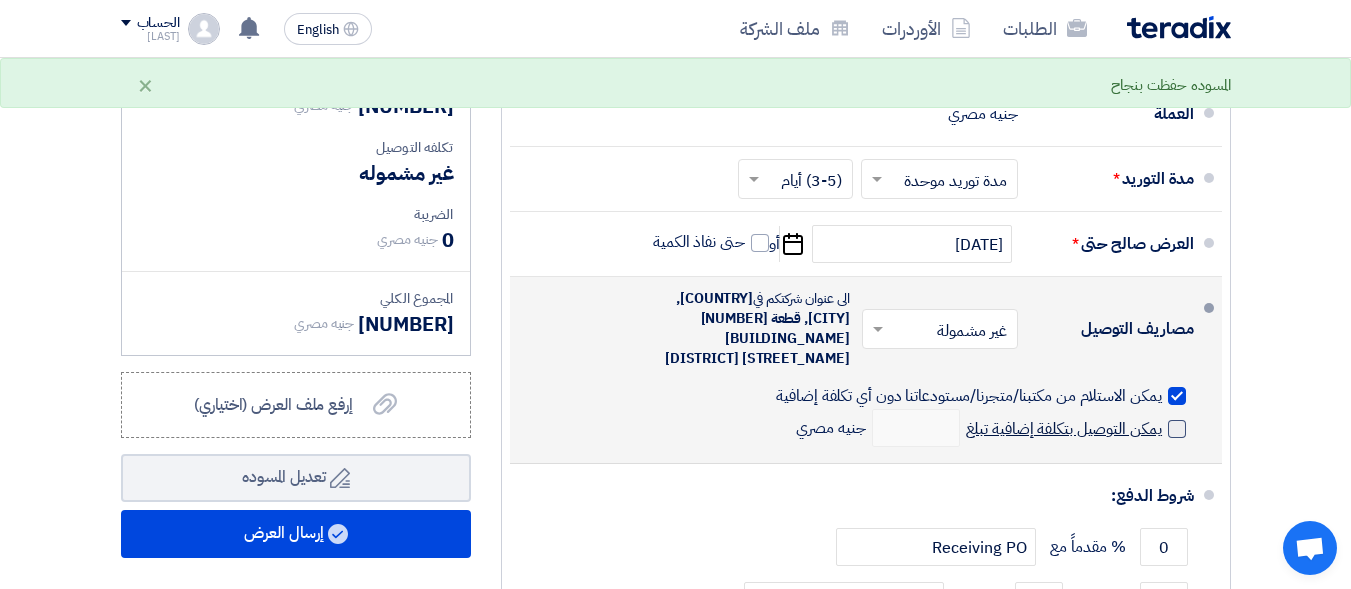 click on "يمكن التوصيل بتكلفة إضافية تبلغ" 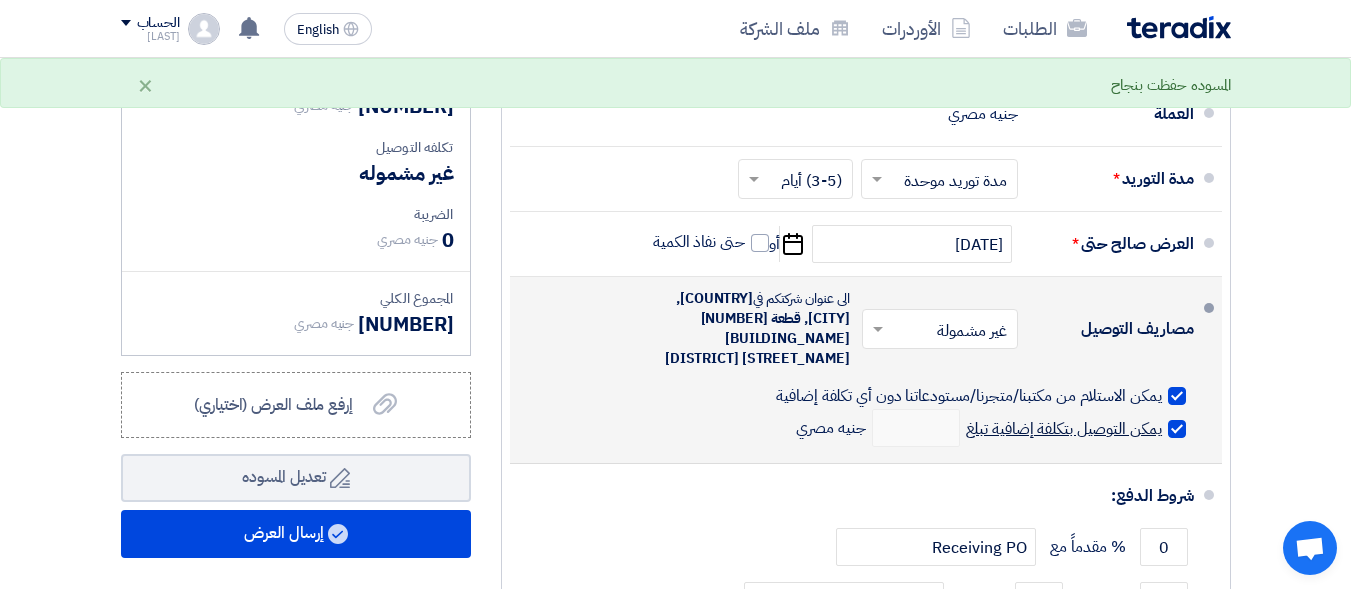 checkbox on "true" 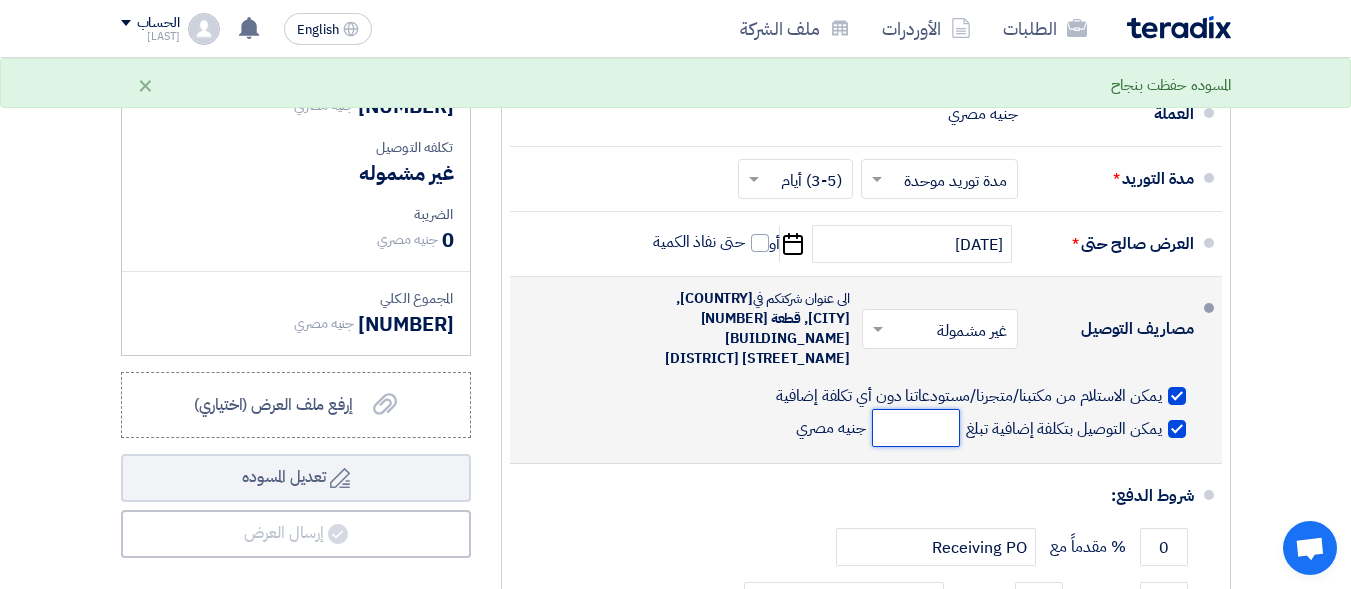 click 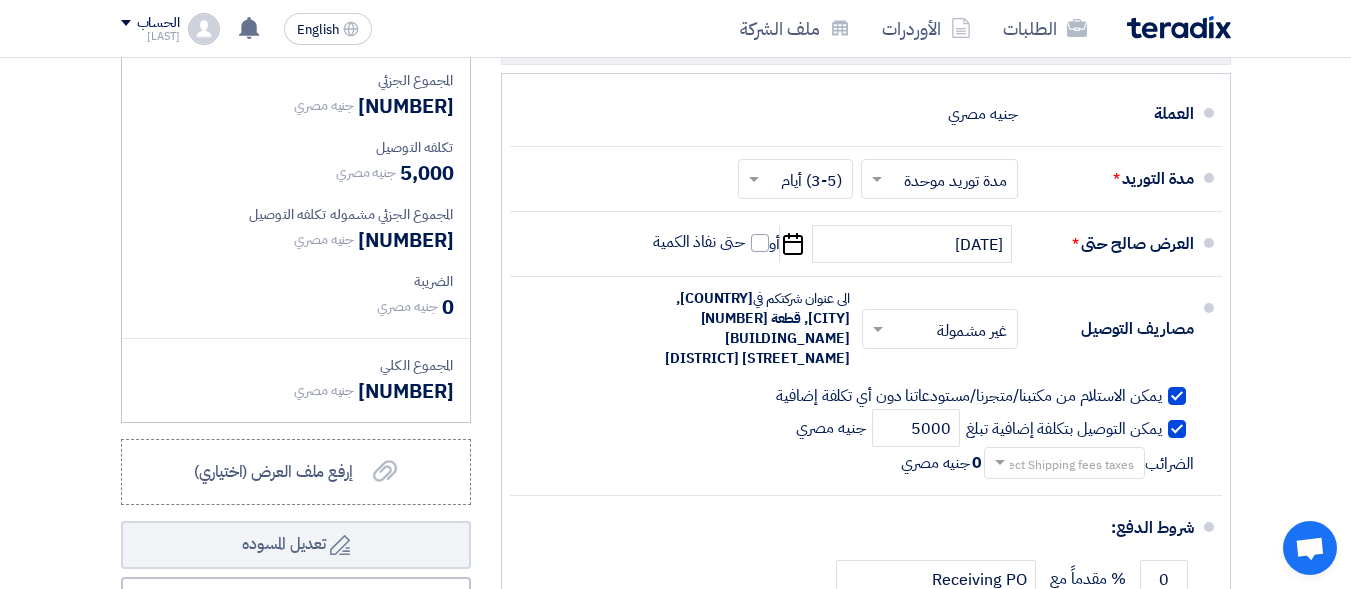 click on "تفاصيل الطلب
#
الكود/الموديل
البيان/الوصف
الكمية/العدد
سعر الوحدة (EGP)
الضرائب
+
'Select taxes...
14% -VAT" 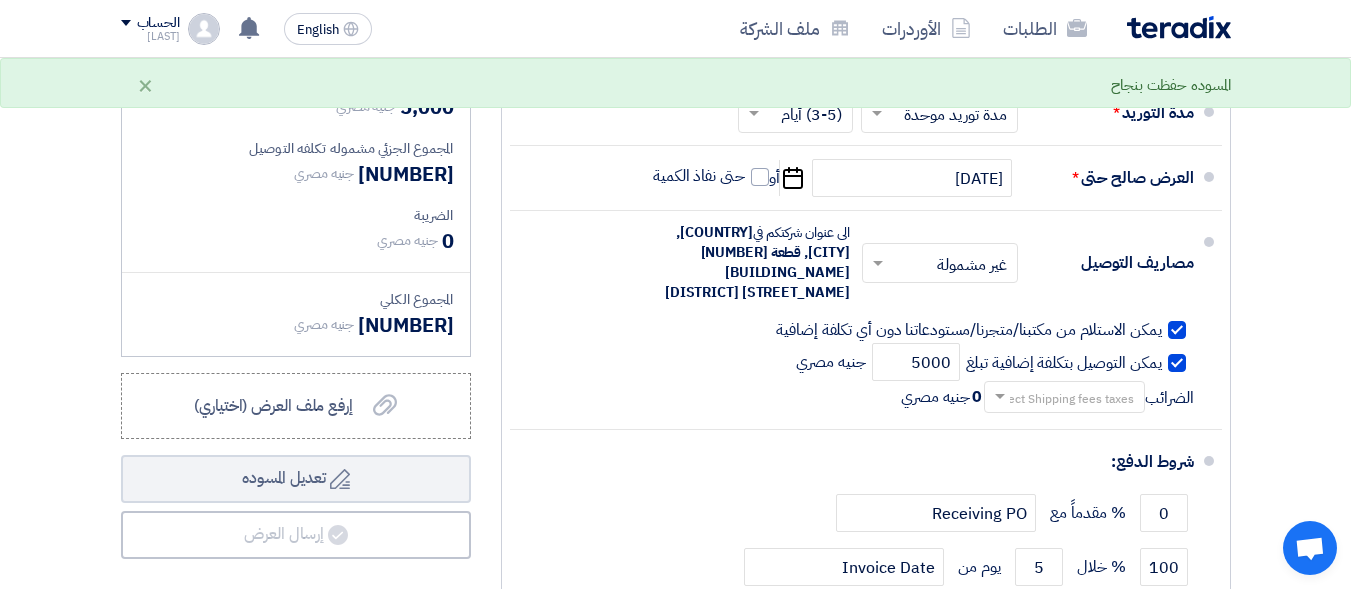 scroll, scrollTop: 705, scrollLeft: 0, axis: vertical 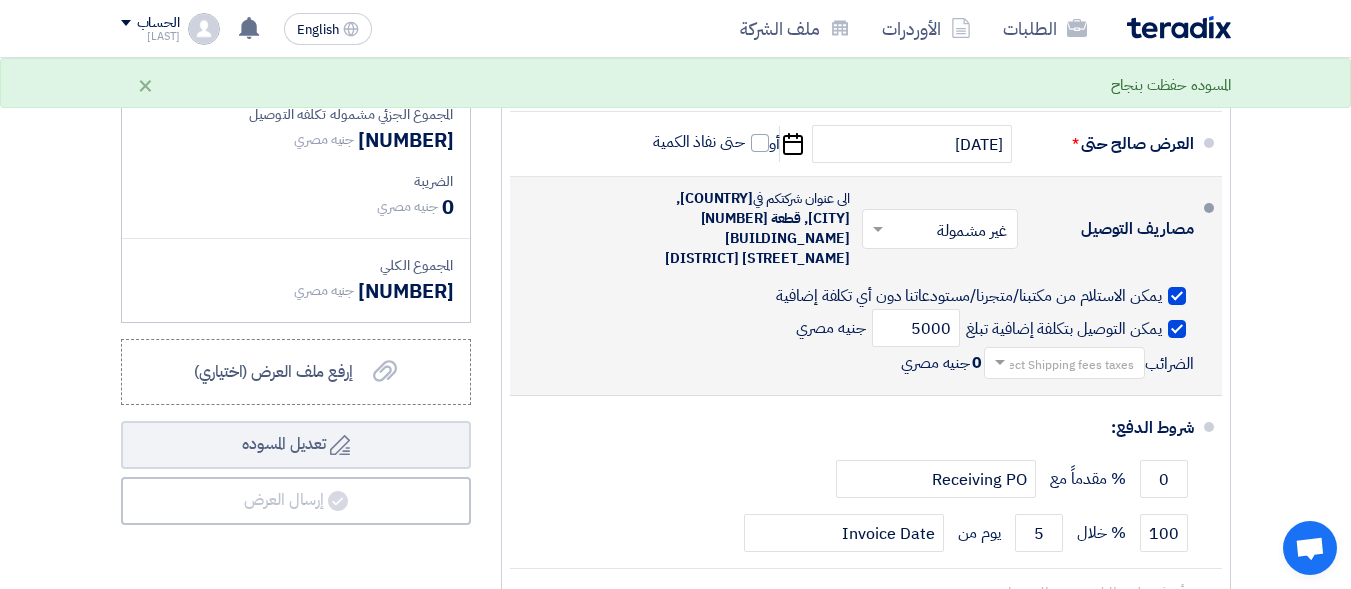 click 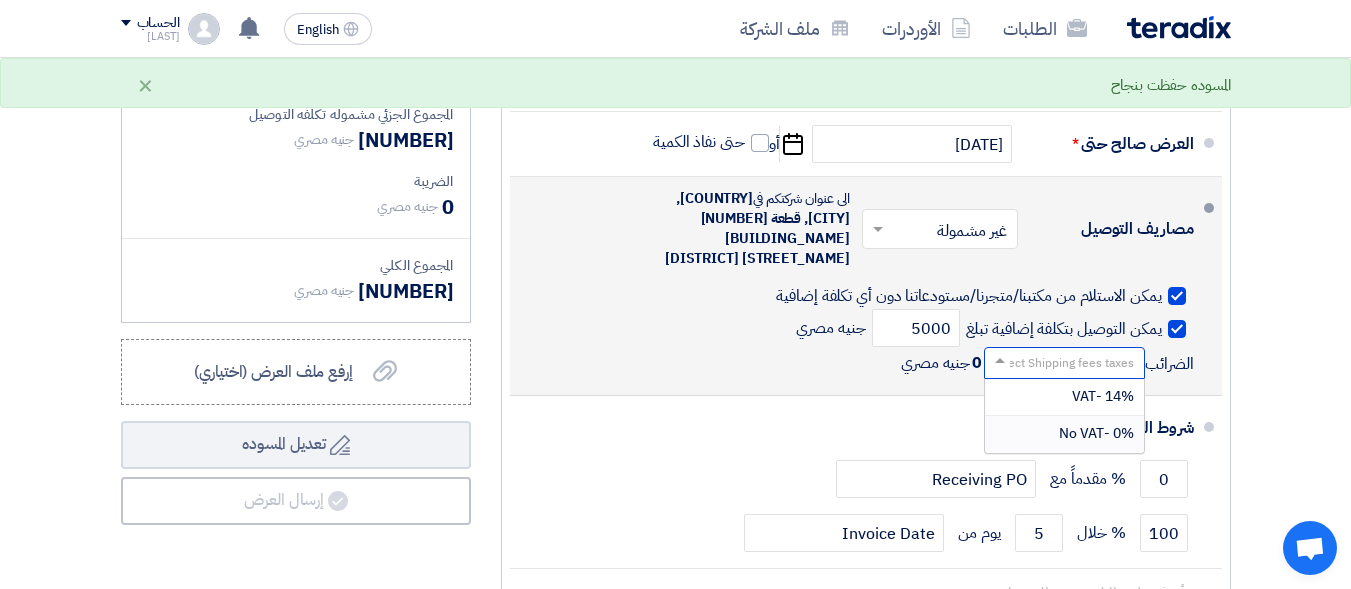 click on "0% -No VAT" at bounding box center (1096, 433) 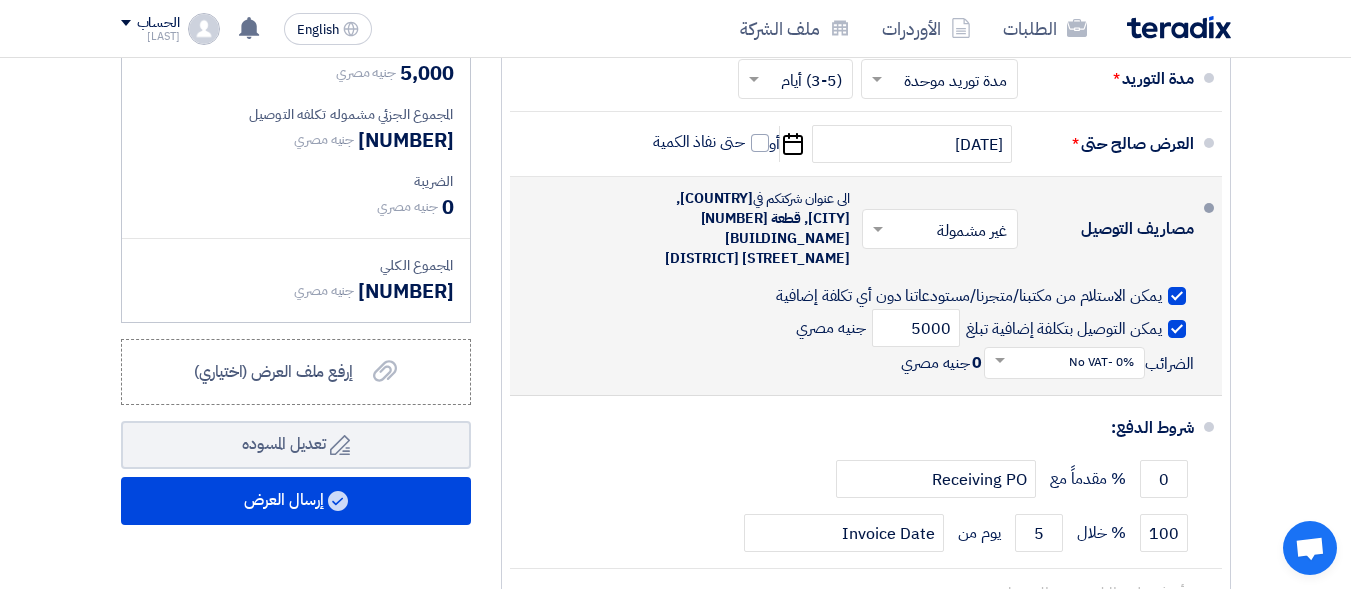 scroll, scrollTop: 605, scrollLeft: 0, axis: vertical 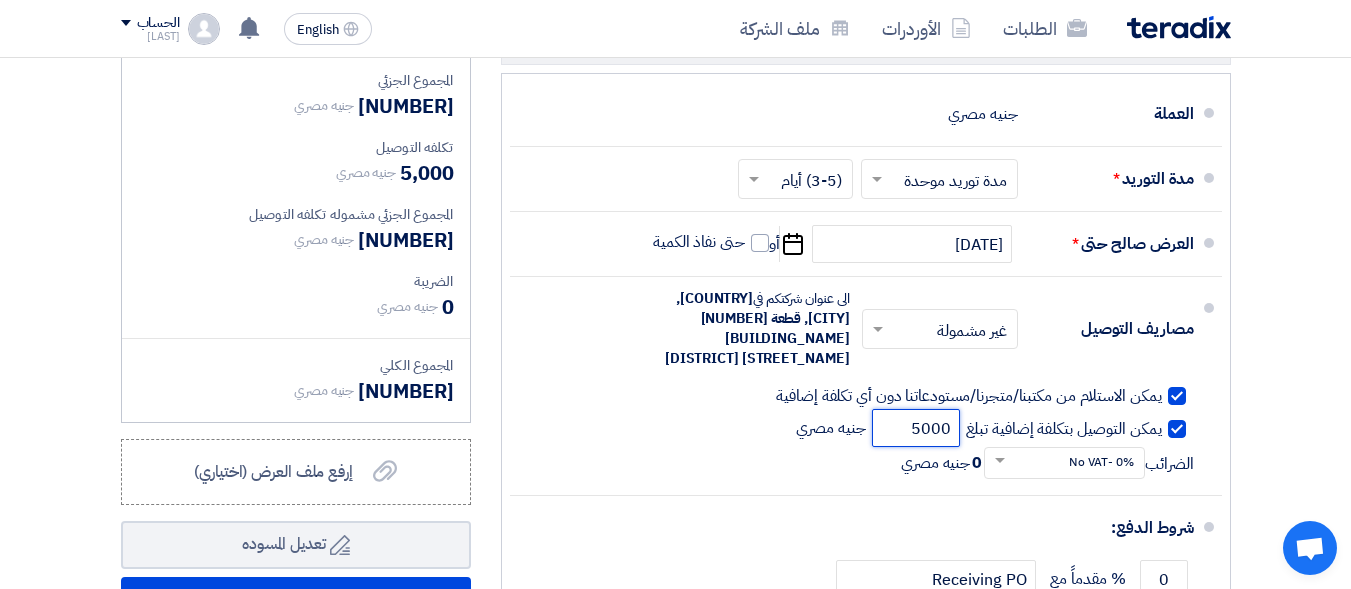 click on "5000" 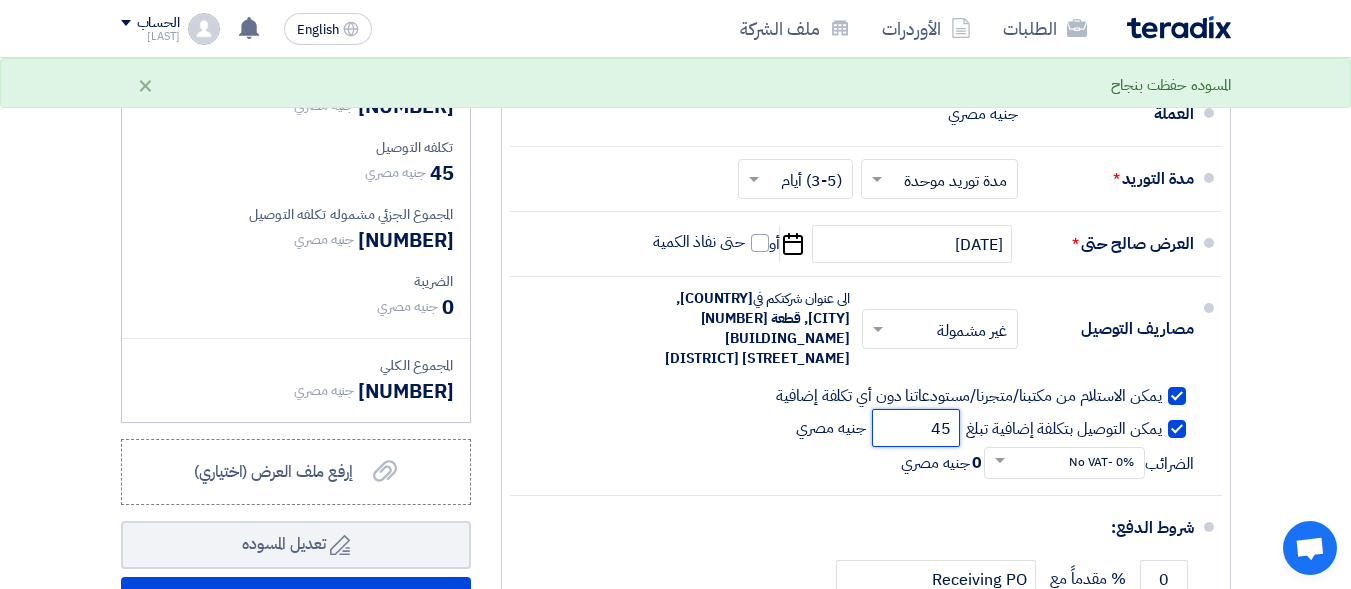 type on "4" 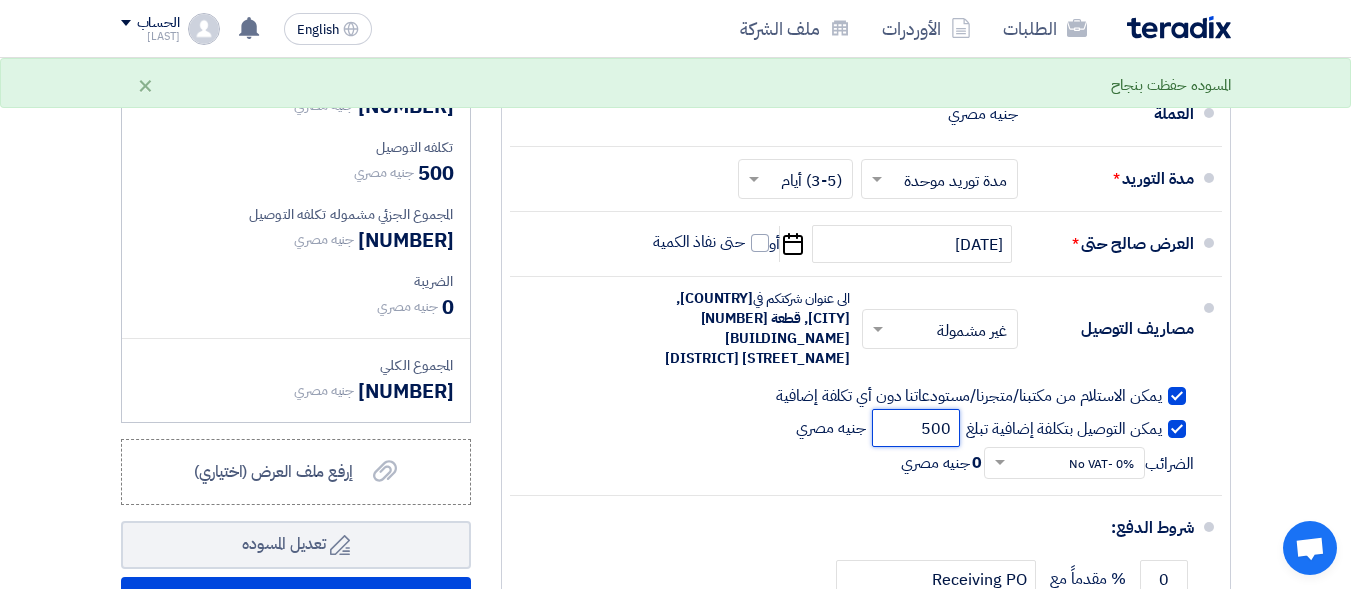 type on "5000" 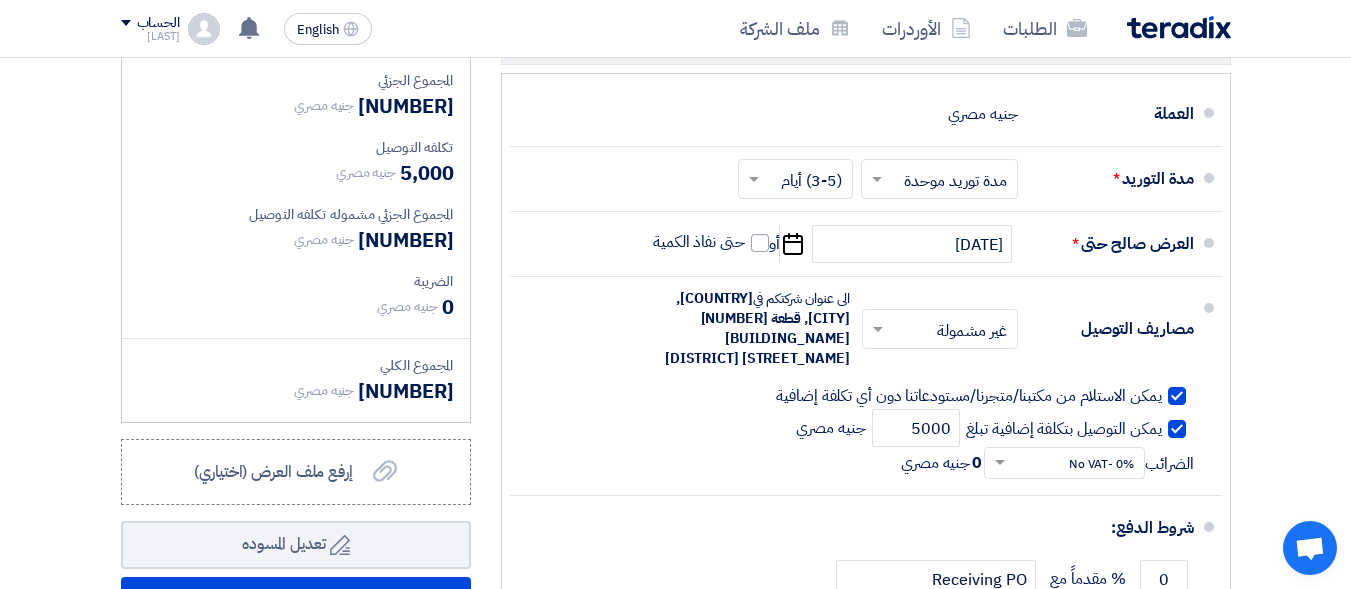 click on "تفاصيل الطلب
#
الكود/الموديل
البيان/الوصف
الكمية/العدد
سعر الوحدة (EGP)
الضرائب
+
'Select taxes...
14% -VAT" 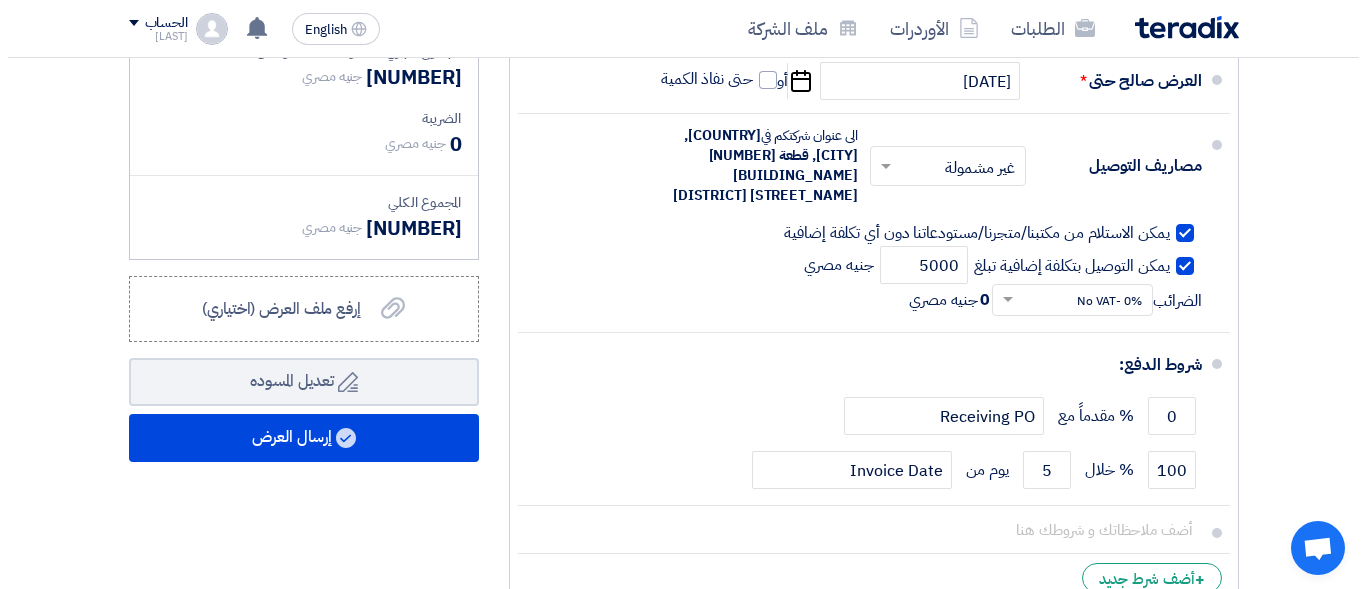 scroll, scrollTop: 805, scrollLeft: 0, axis: vertical 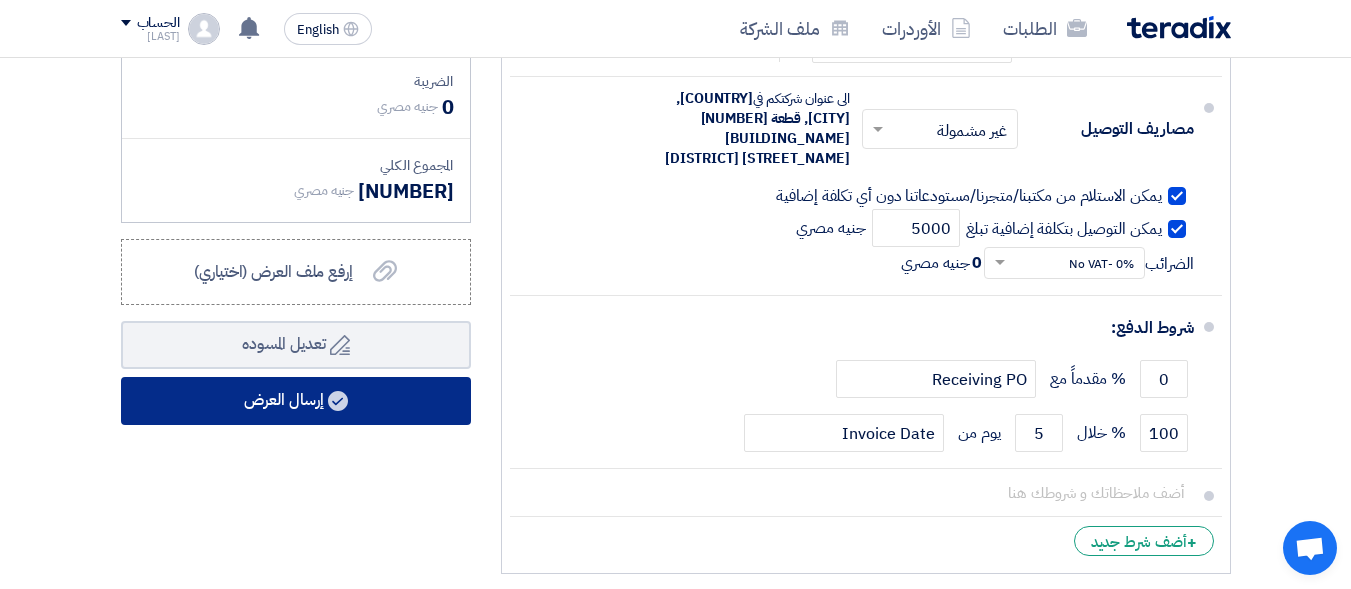click on "إرسال العرض" 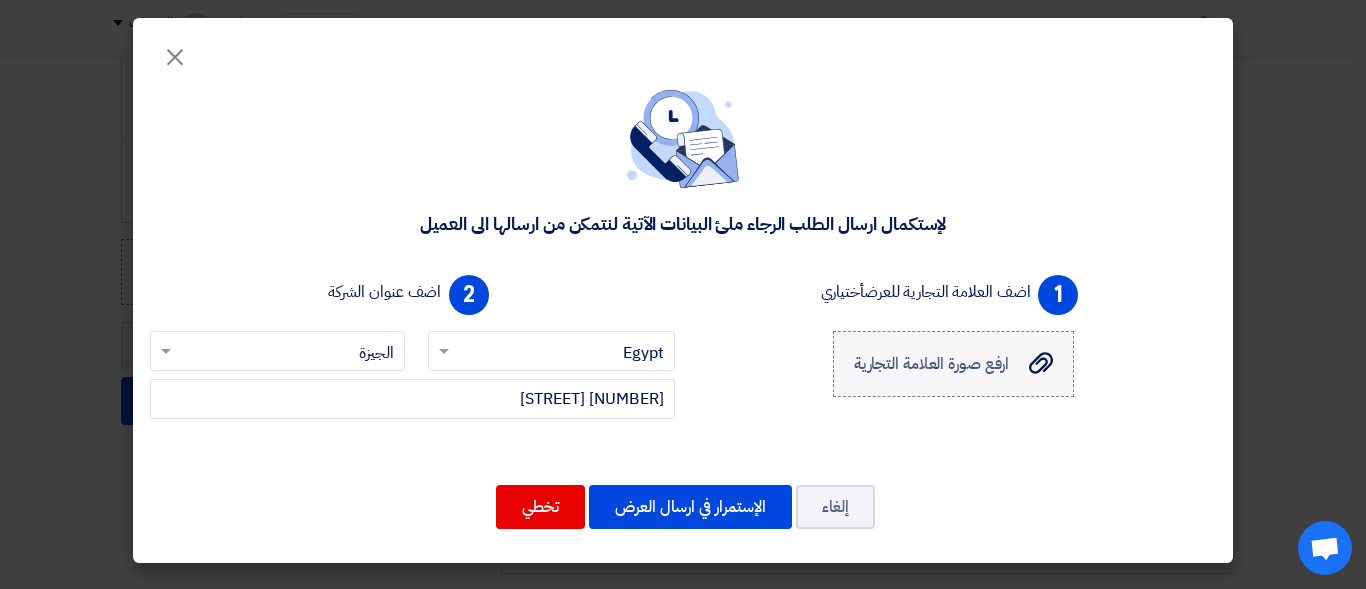 click on "ارفع صورة العلامة التجارية
ارفع صورة العلامة التجارية" 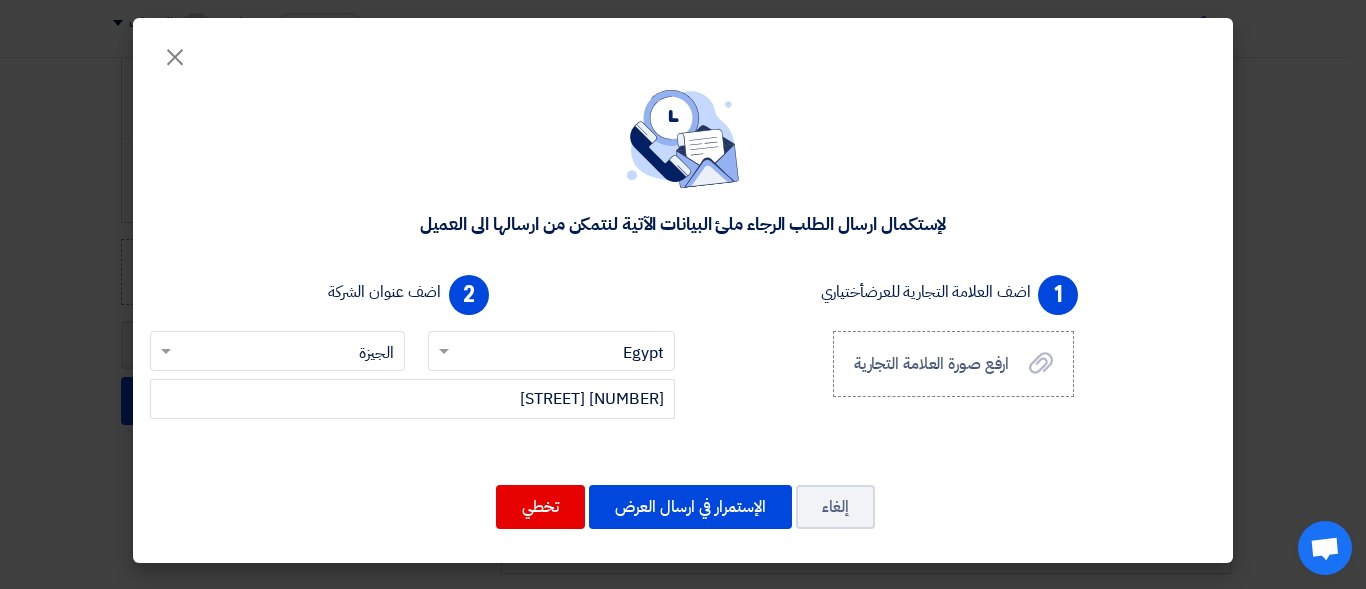 click 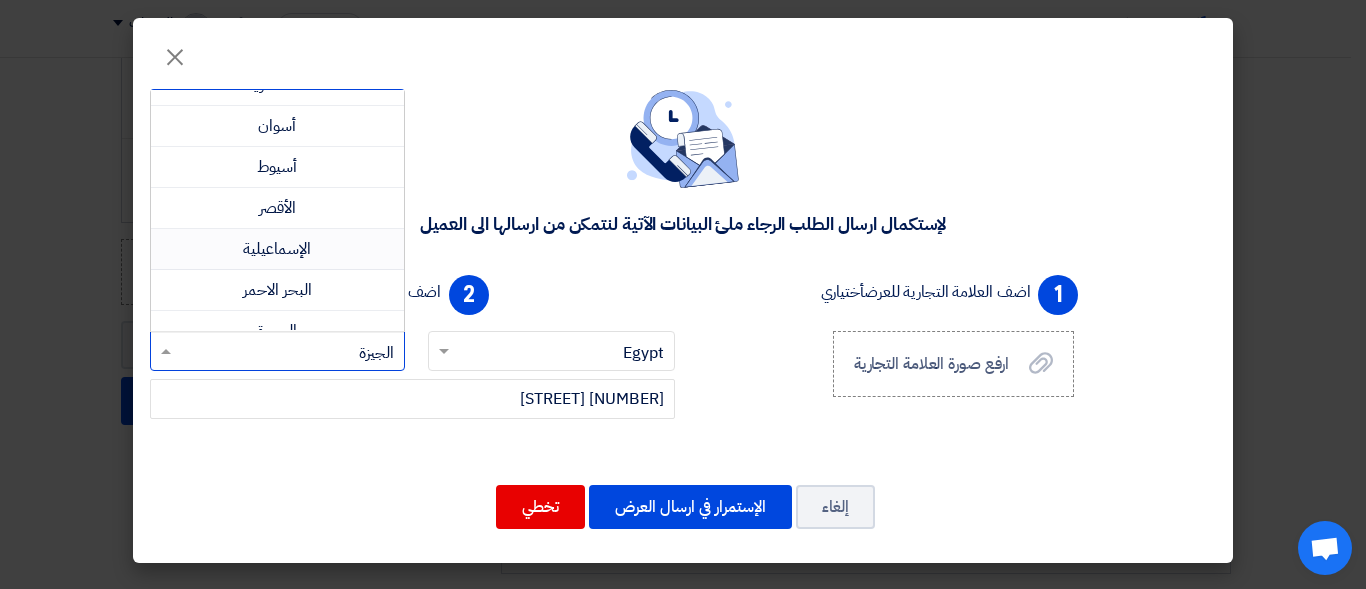 scroll, scrollTop: 248, scrollLeft: 0, axis: vertical 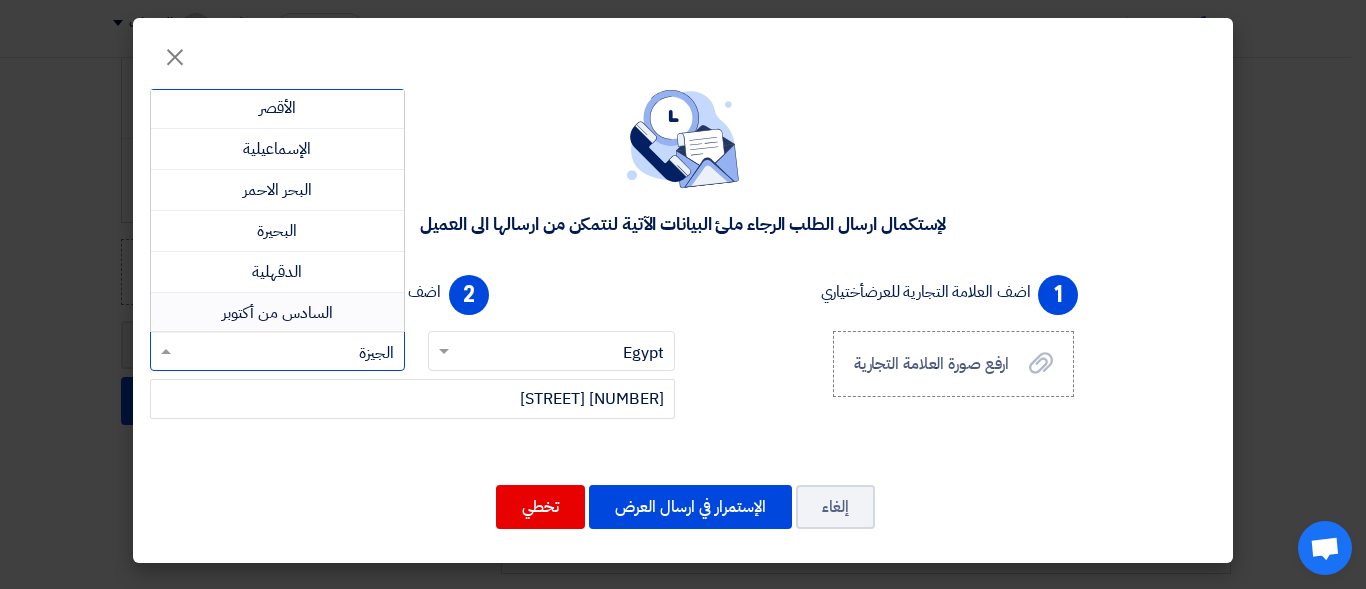 click on "السادس من أكتوبر" at bounding box center [277, 313] 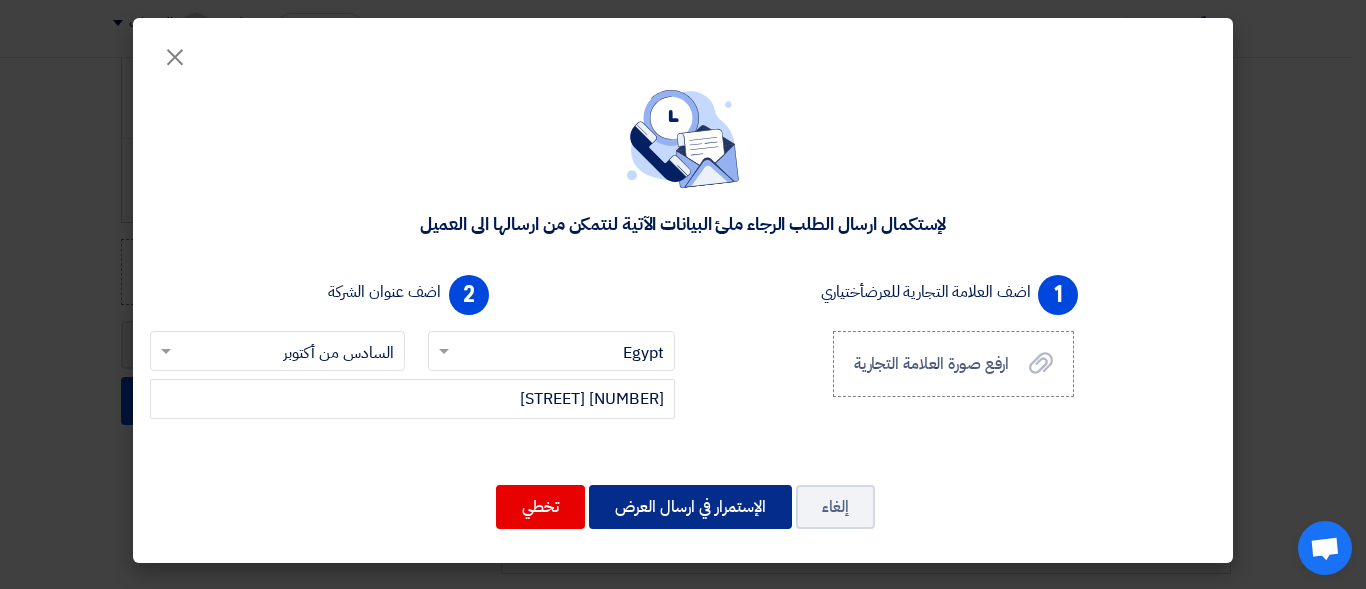 click on "الإستمرار في ارسال العرض" 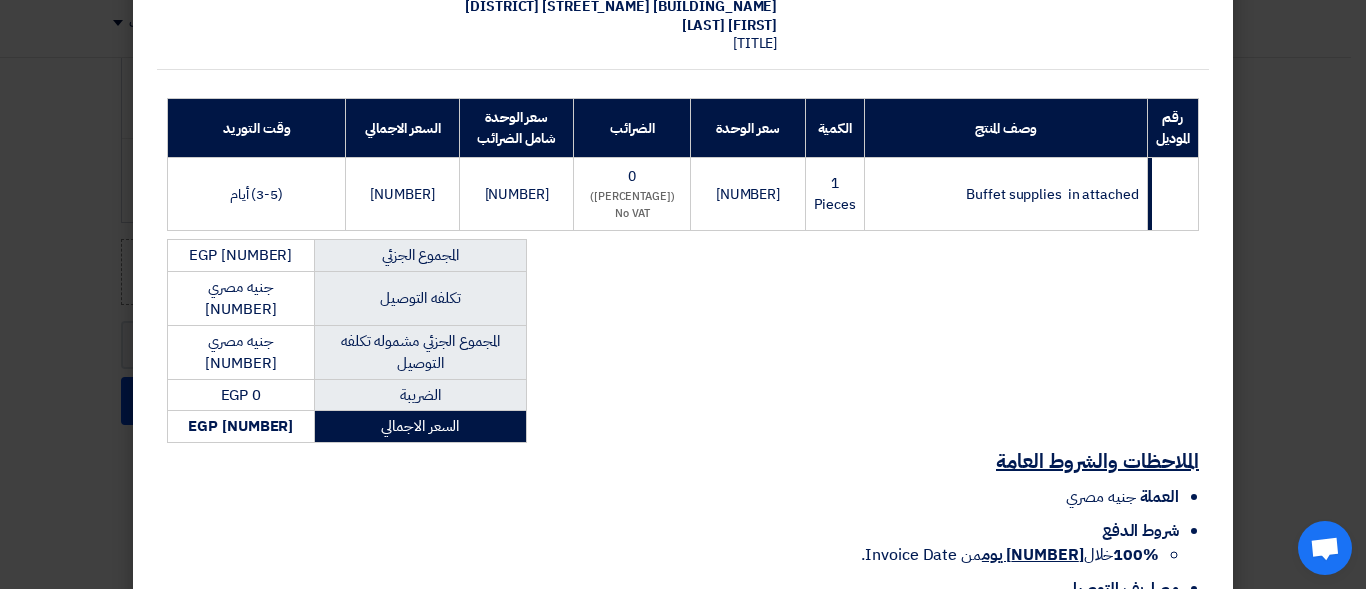 scroll, scrollTop: 350, scrollLeft: 0, axis: vertical 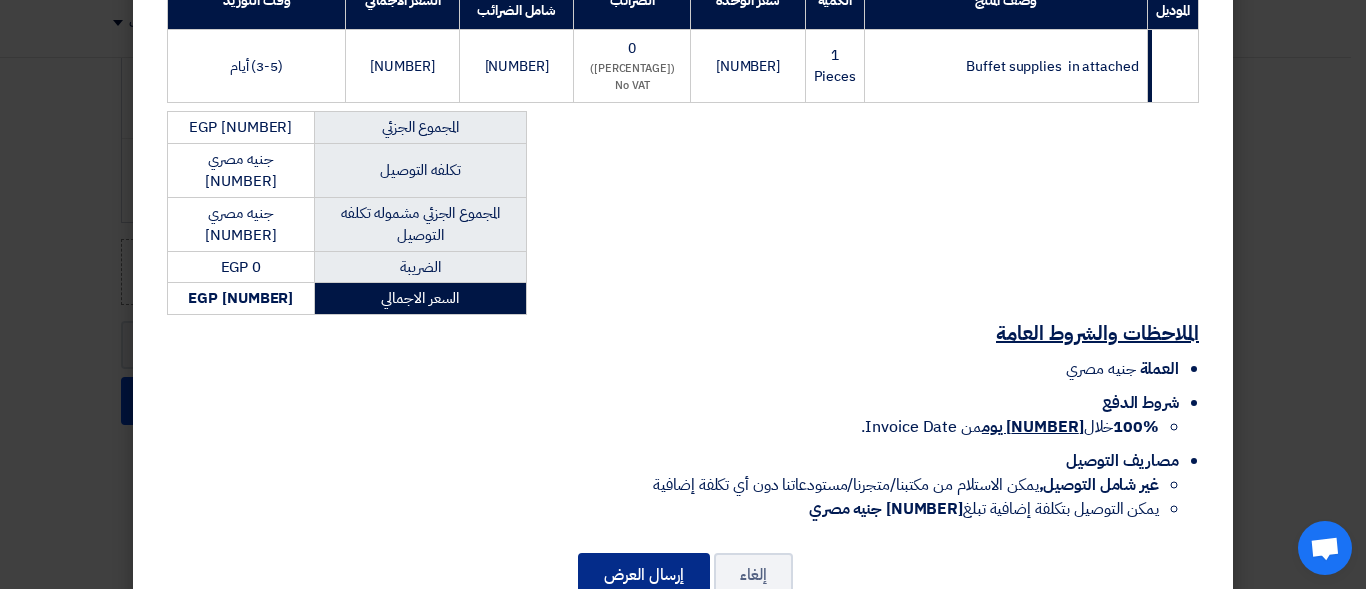 click on "إرسال العرض" 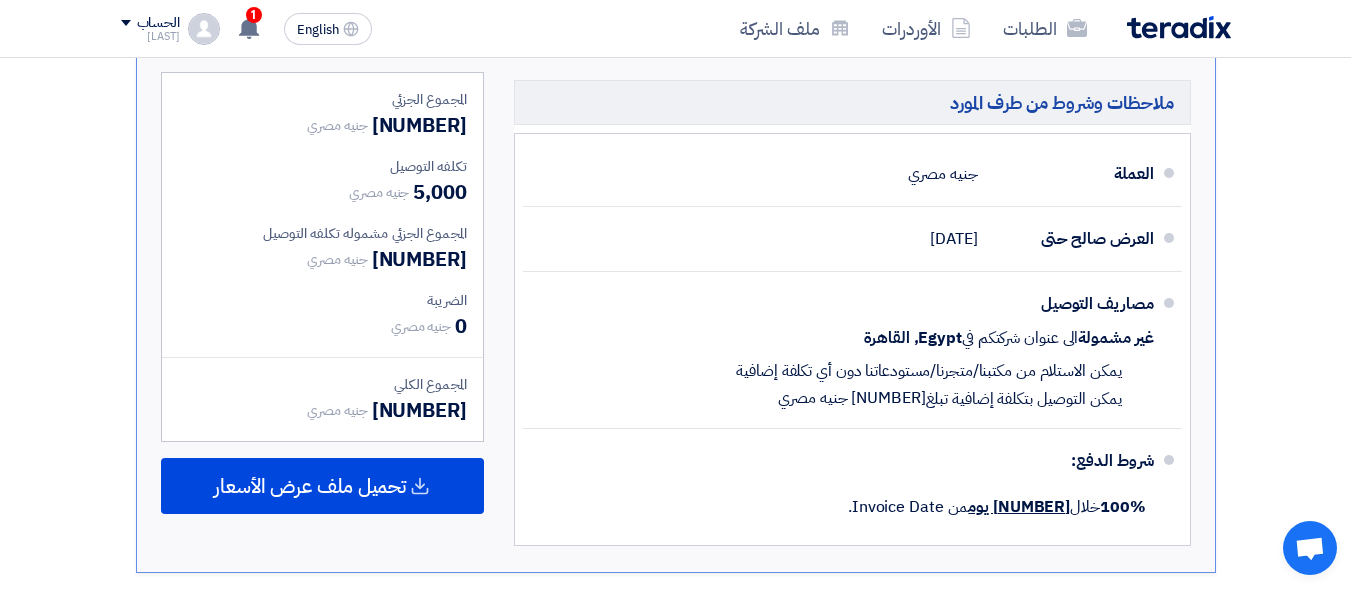 scroll, scrollTop: 963, scrollLeft: 0, axis: vertical 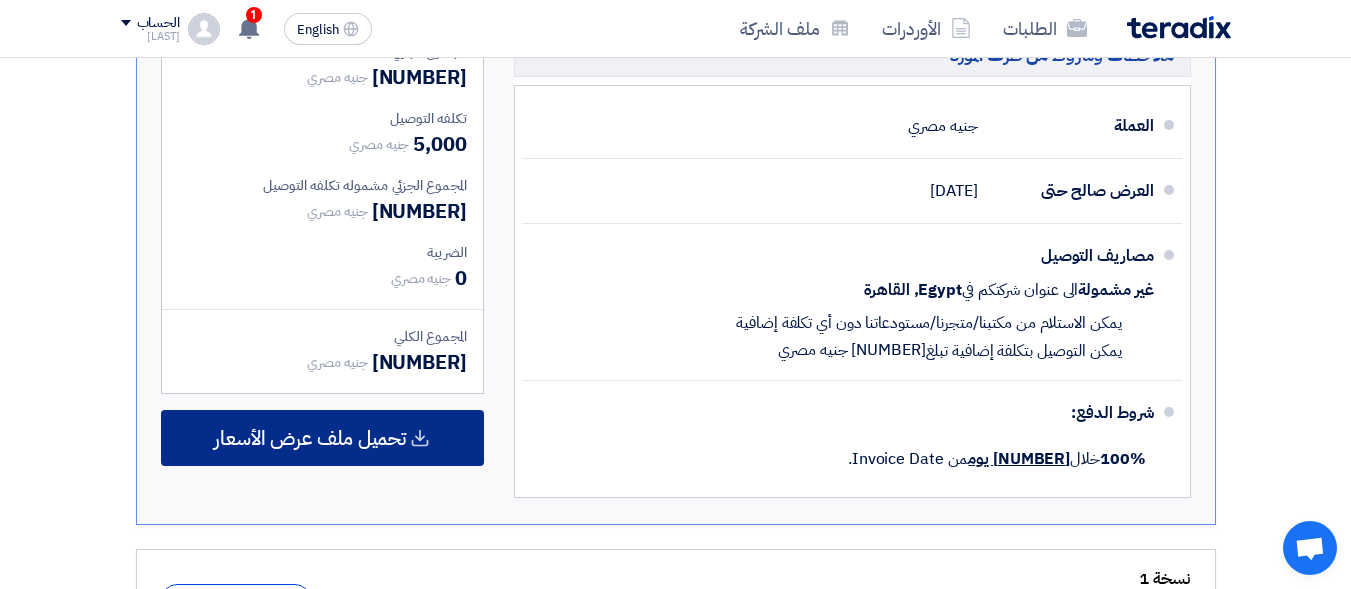 click on "تحميل ملف عرض الأسعار" at bounding box center [310, 438] 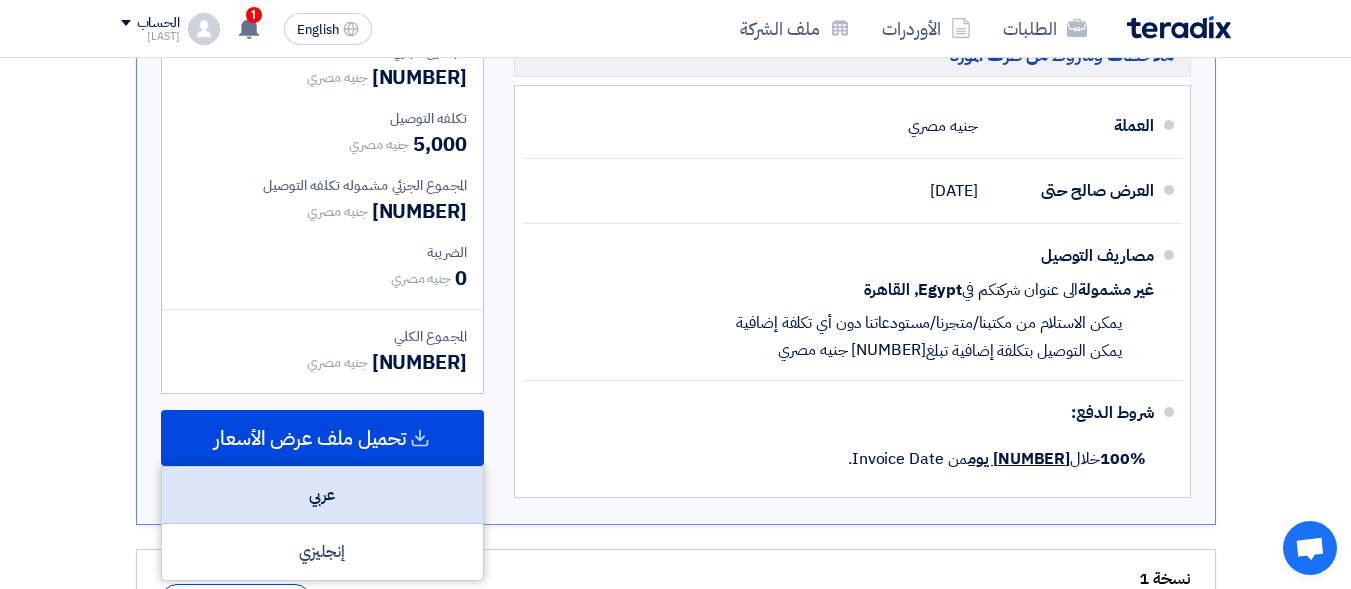 click on "عربي" at bounding box center [322, 495] 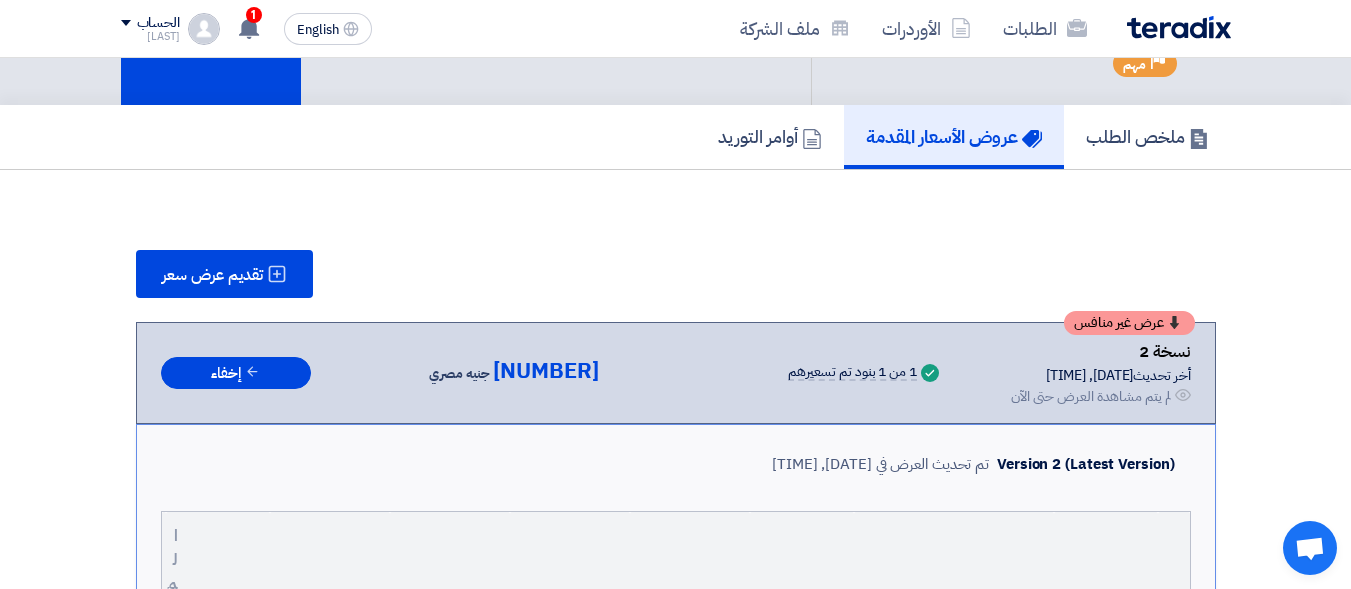 scroll, scrollTop: 0, scrollLeft: 0, axis: both 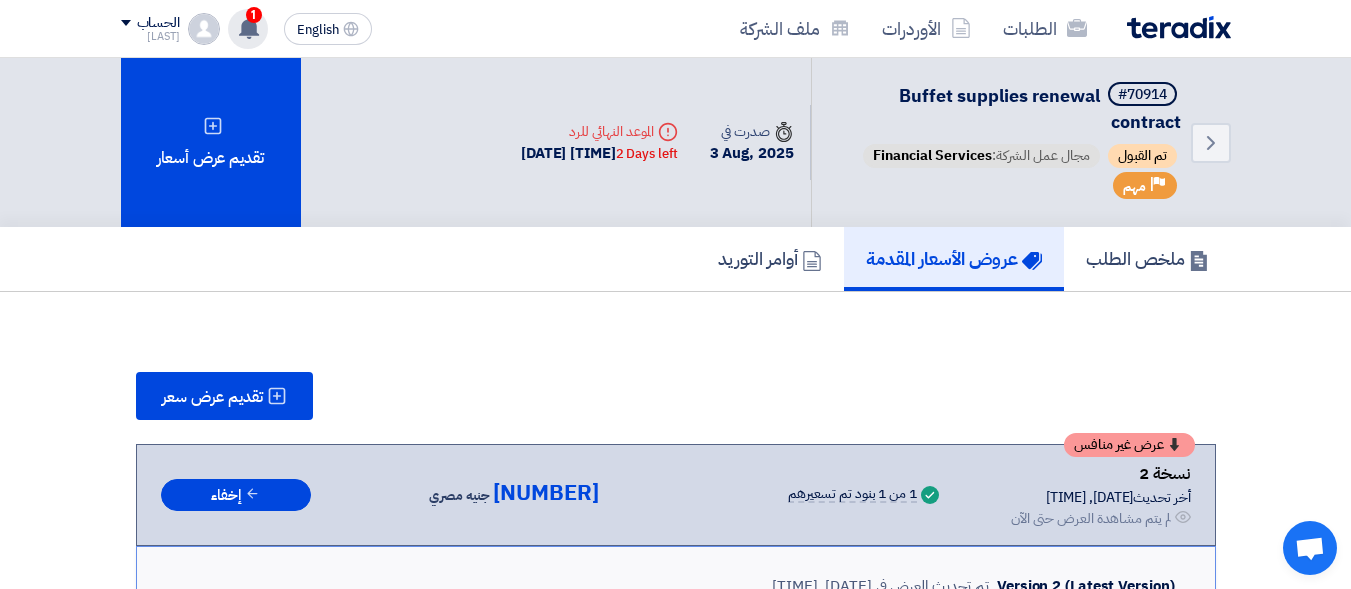 click 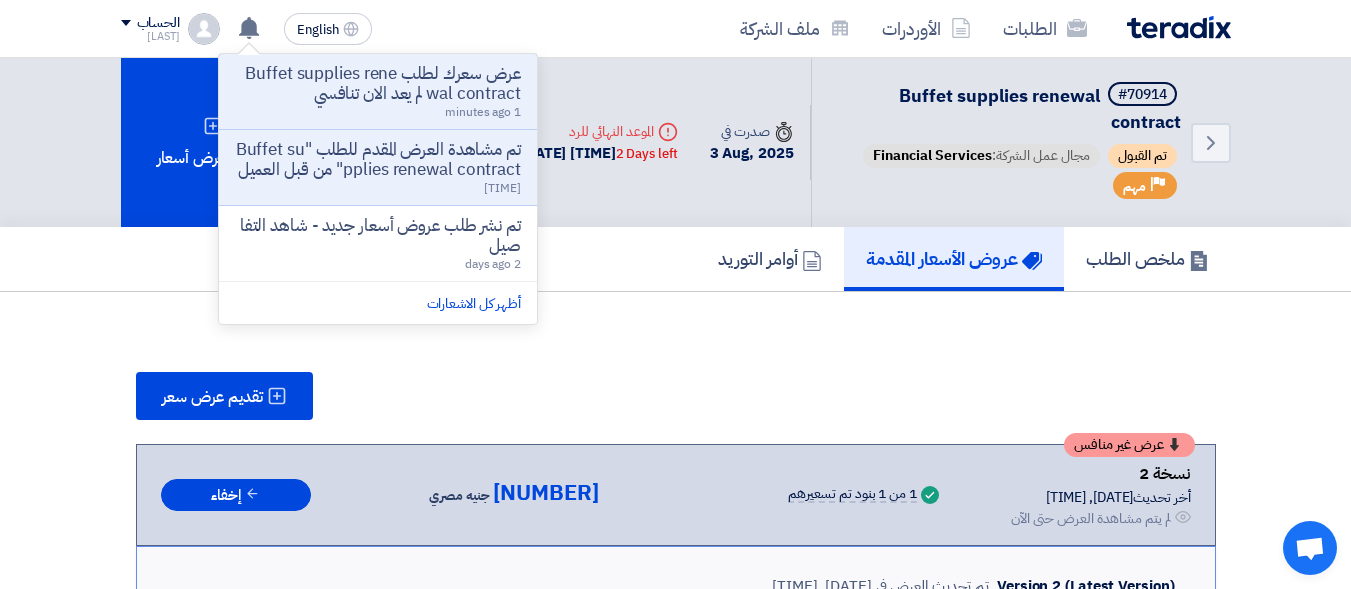 click on "تقديم عرض سعر
عرض غير منافس
نسخة [NUMBER]
أخر تحديث
[DATE], [TIME]
Offer is Seen
لم يتم مشاهدة العرض حتى الآن
Success [NUMBER]" 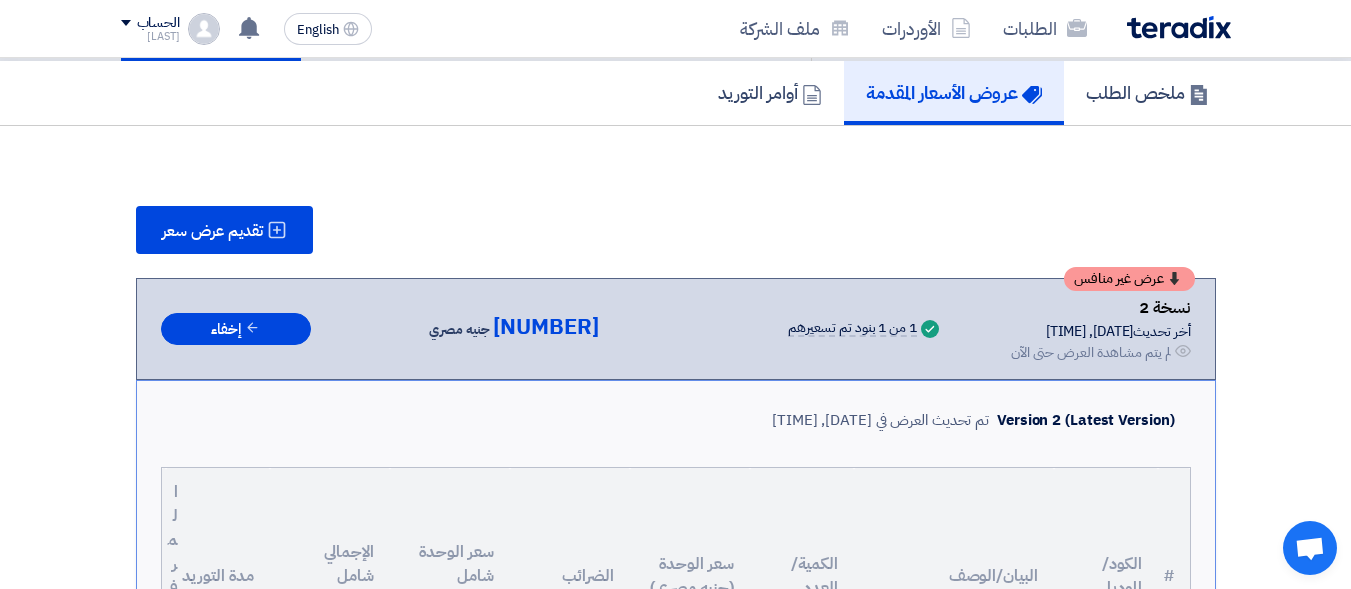 scroll, scrollTop: 200, scrollLeft: 0, axis: vertical 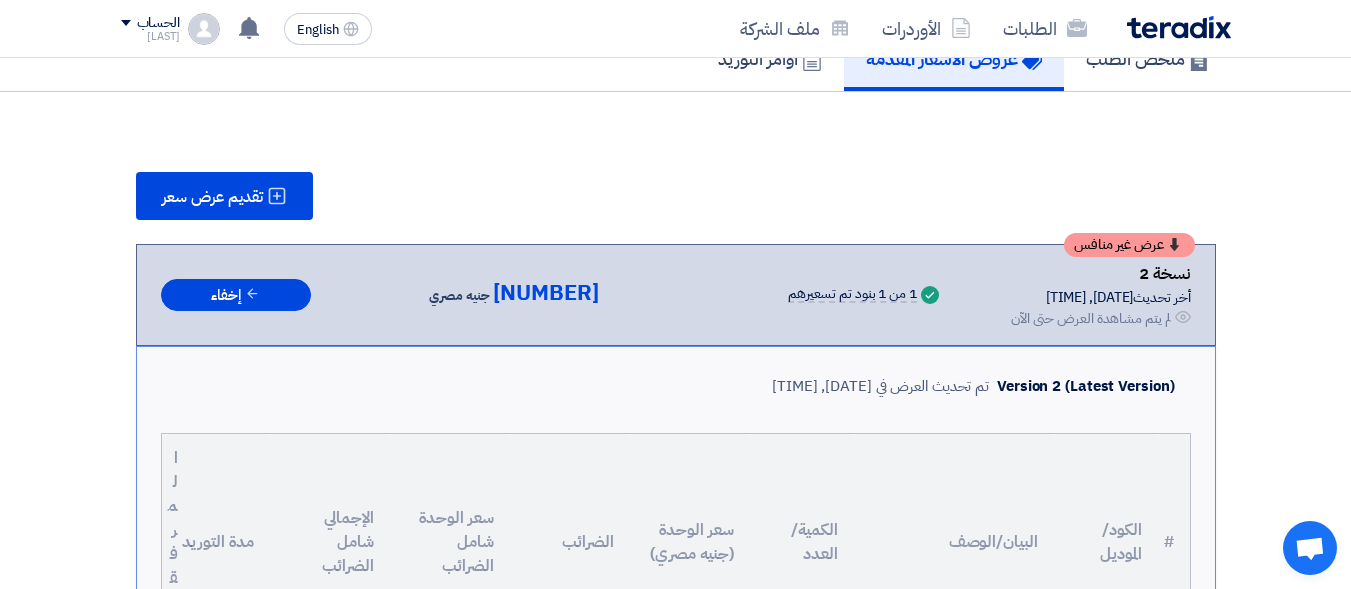click on "أخر تحديث
[DATE], [TIME]" at bounding box center (1101, 297) 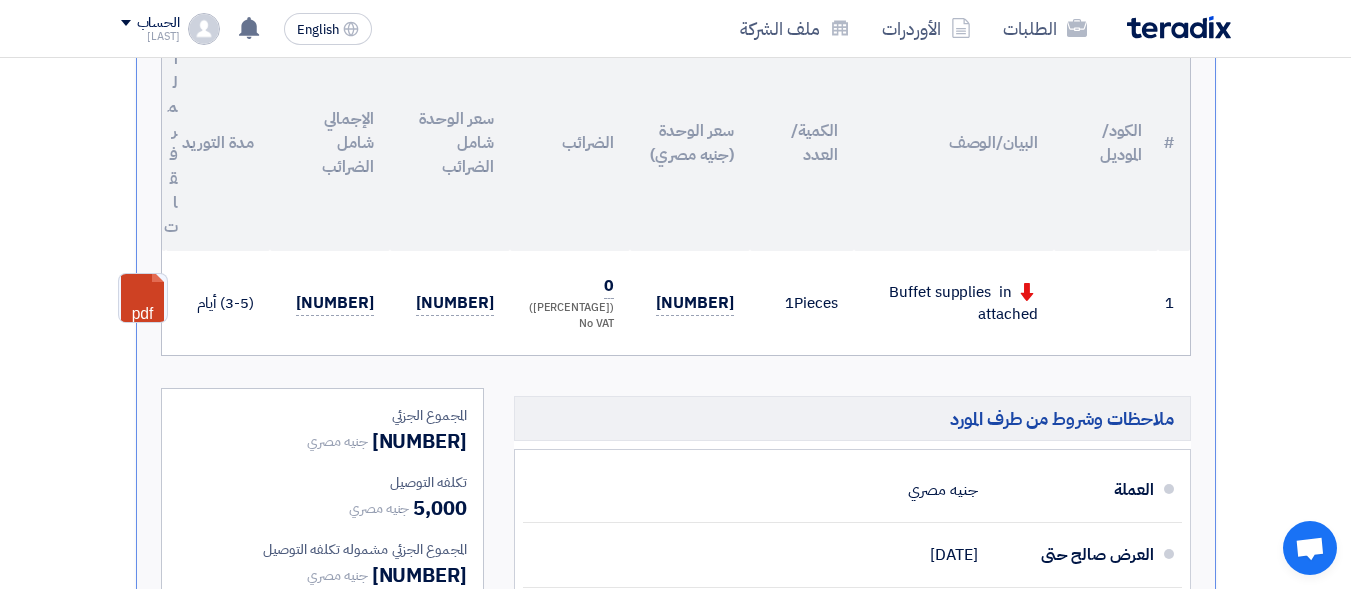 scroll, scrollTop: 600, scrollLeft: 0, axis: vertical 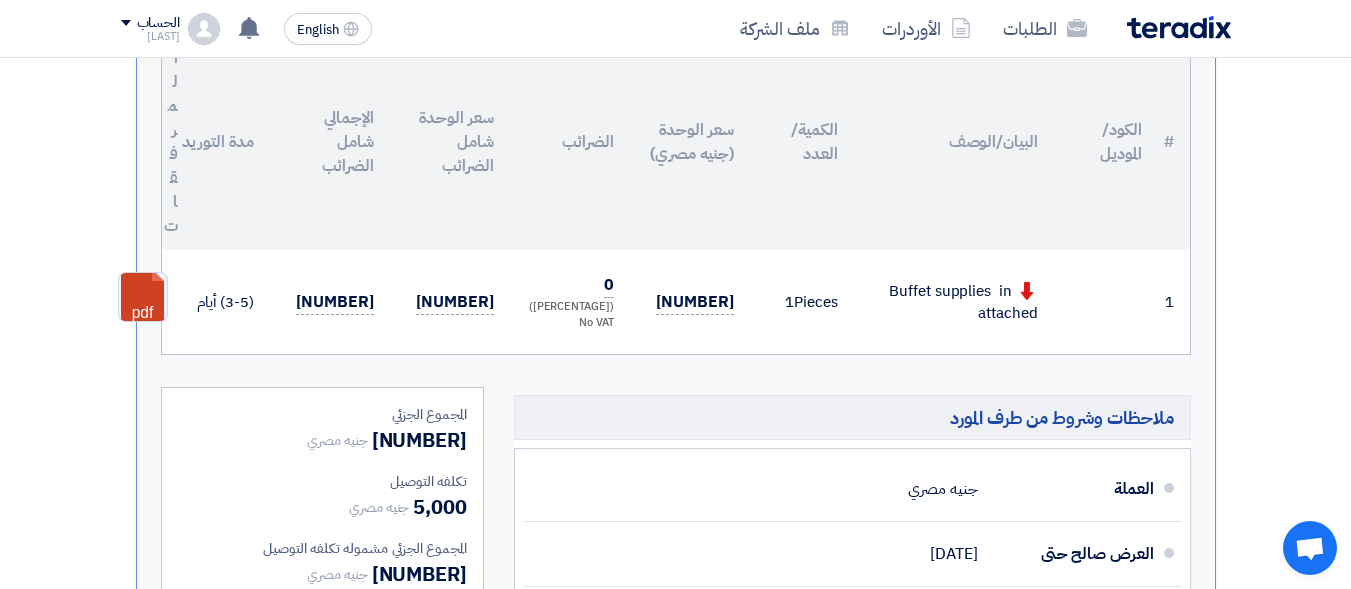 click on "Buffet supplies  in attached" at bounding box center (954, 302) 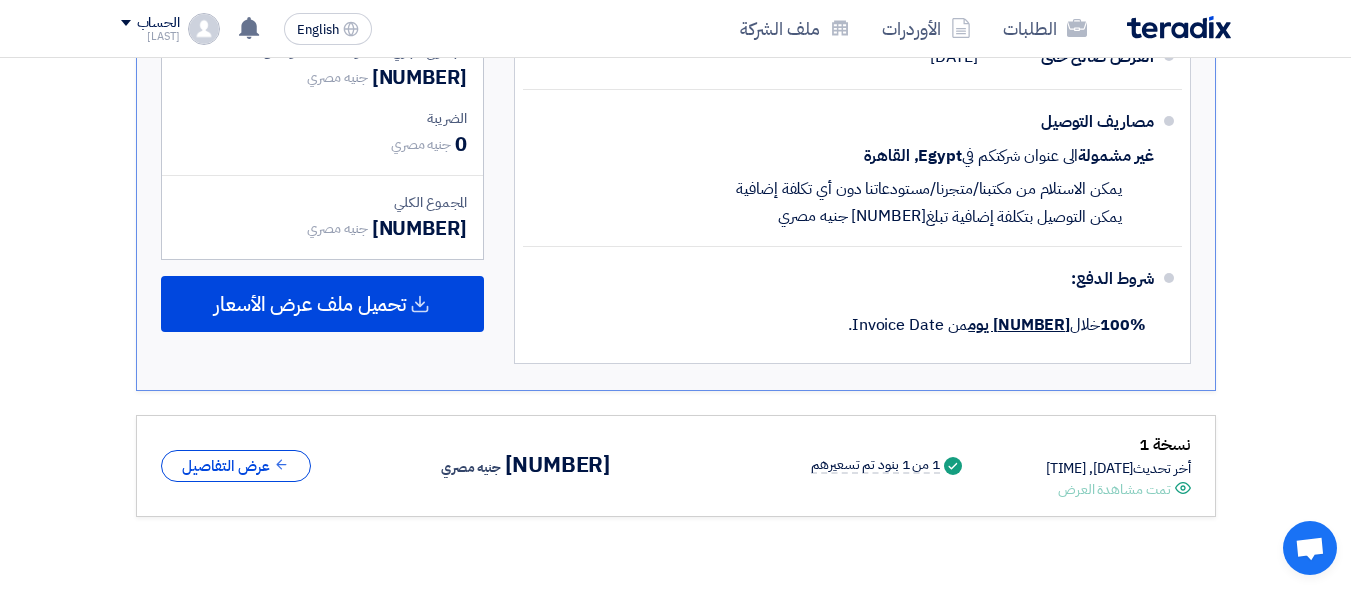 scroll, scrollTop: 1100, scrollLeft: 0, axis: vertical 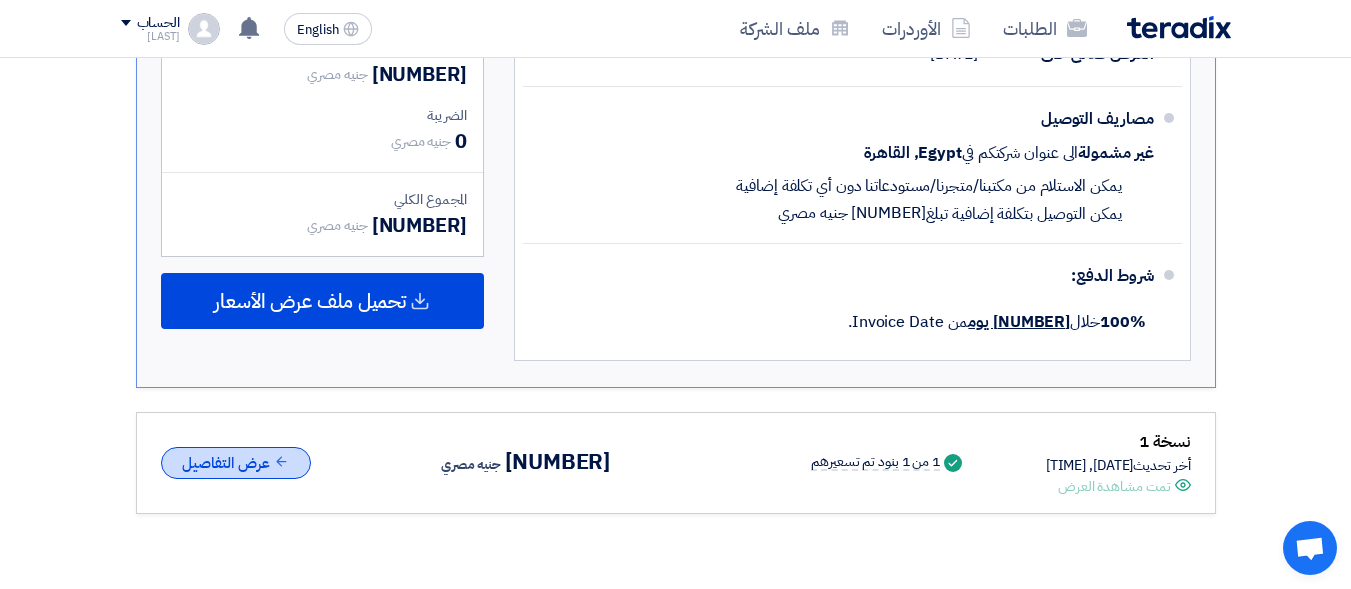 click on "عرض التفاصيل" at bounding box center [236, 463] 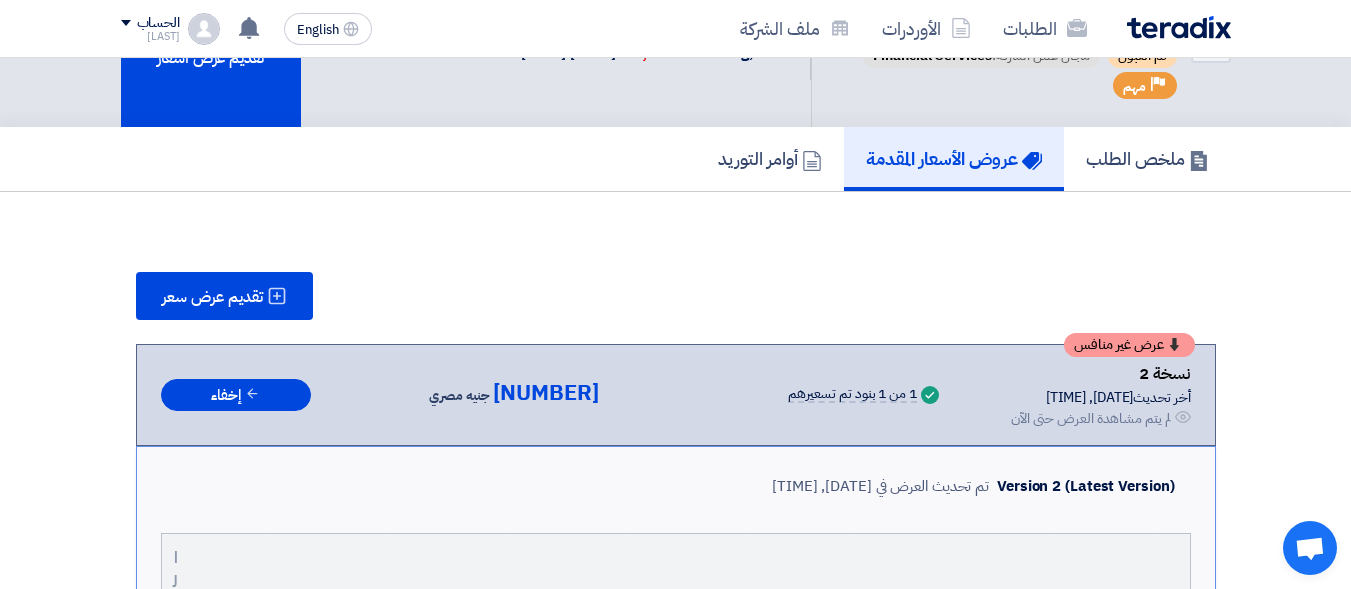 scroll, scrollTop: 0, scrollLeft: 0, axis: both 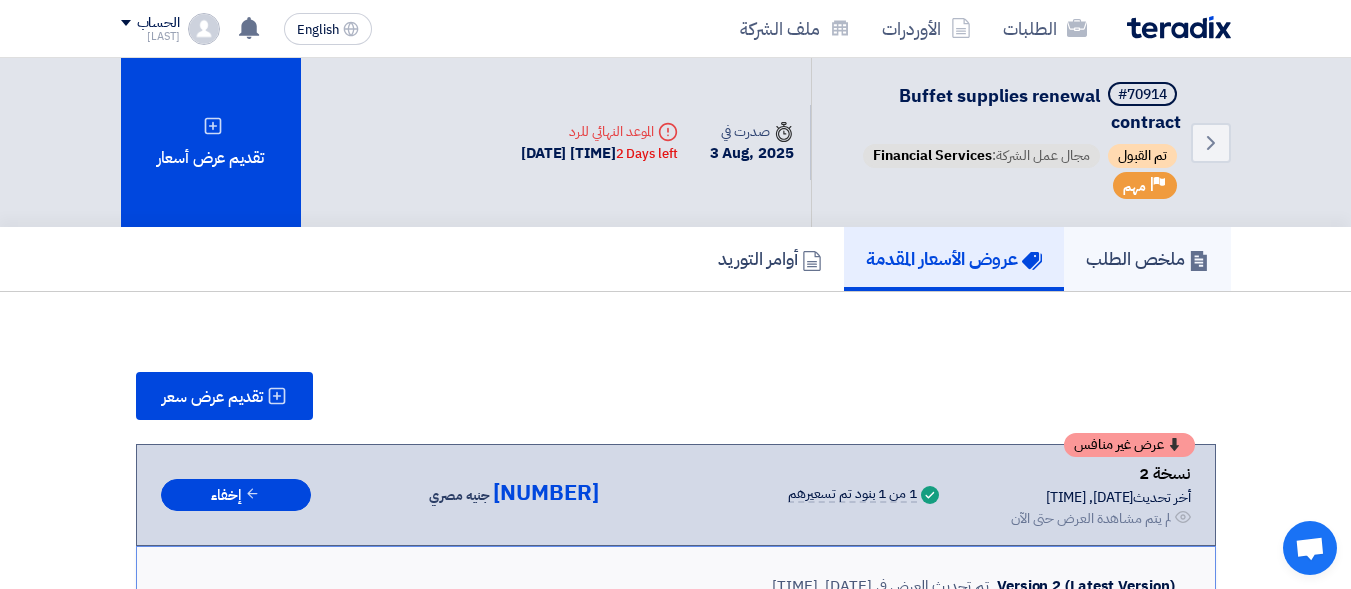 click on "ملخص الطلب" 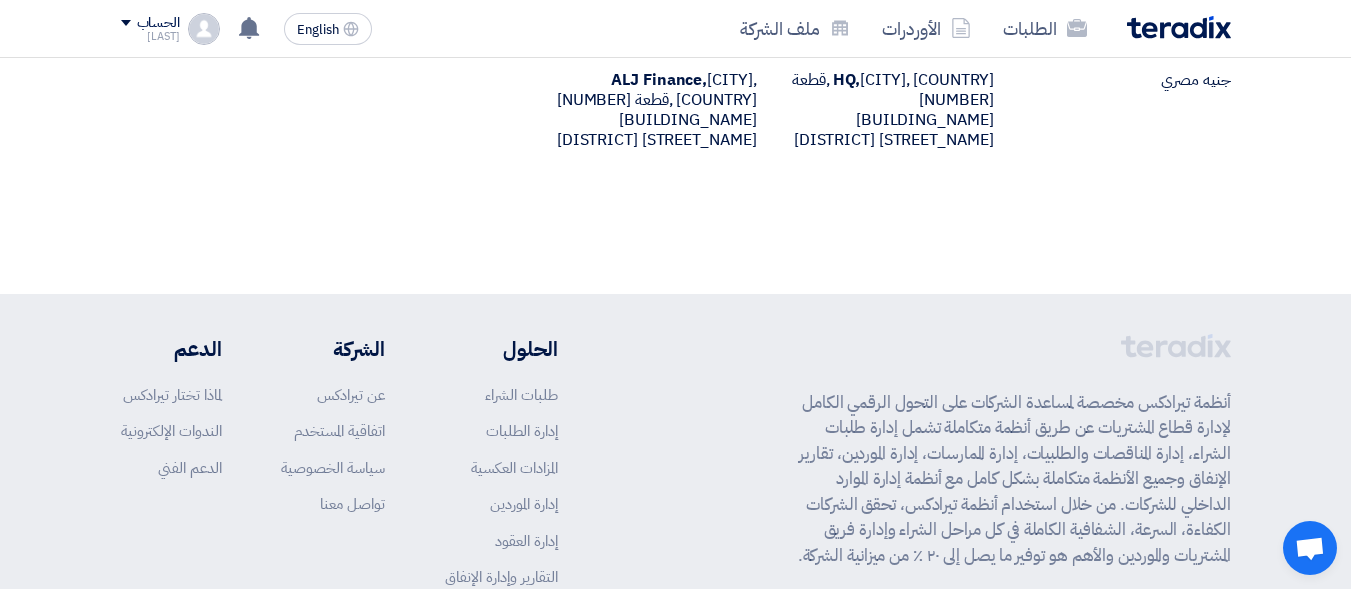 scroll, scrollTop: 1384, scrollLeft: 0, axis: vertical 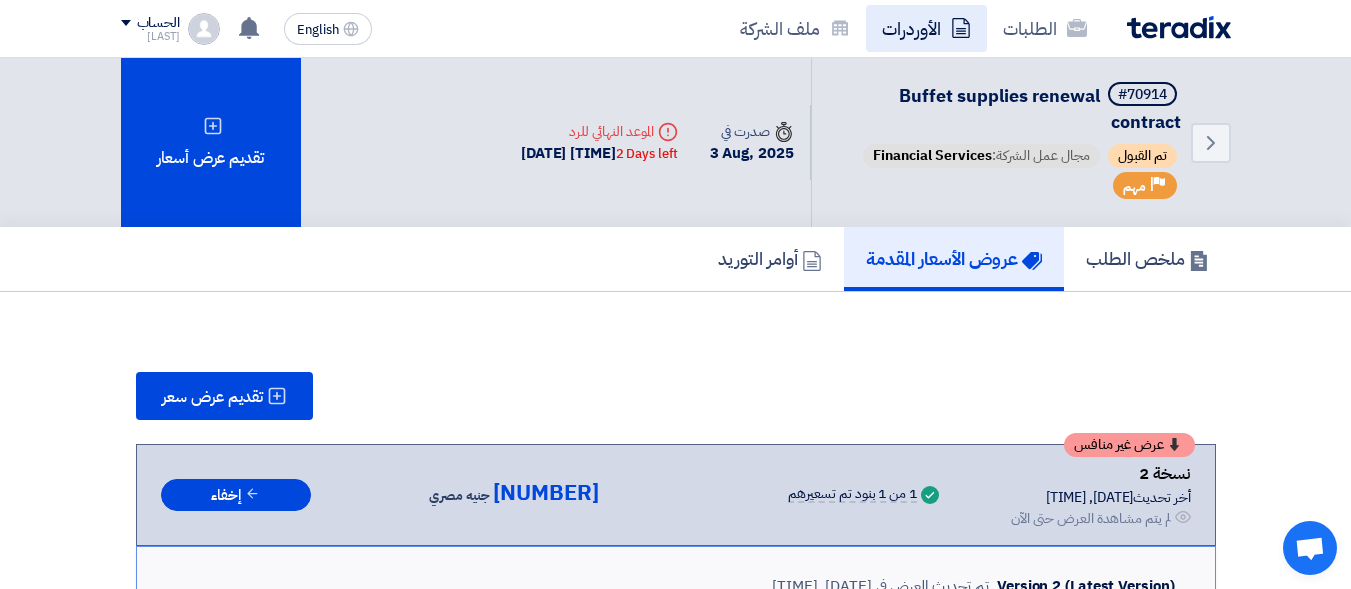 click on "الأوردرات" 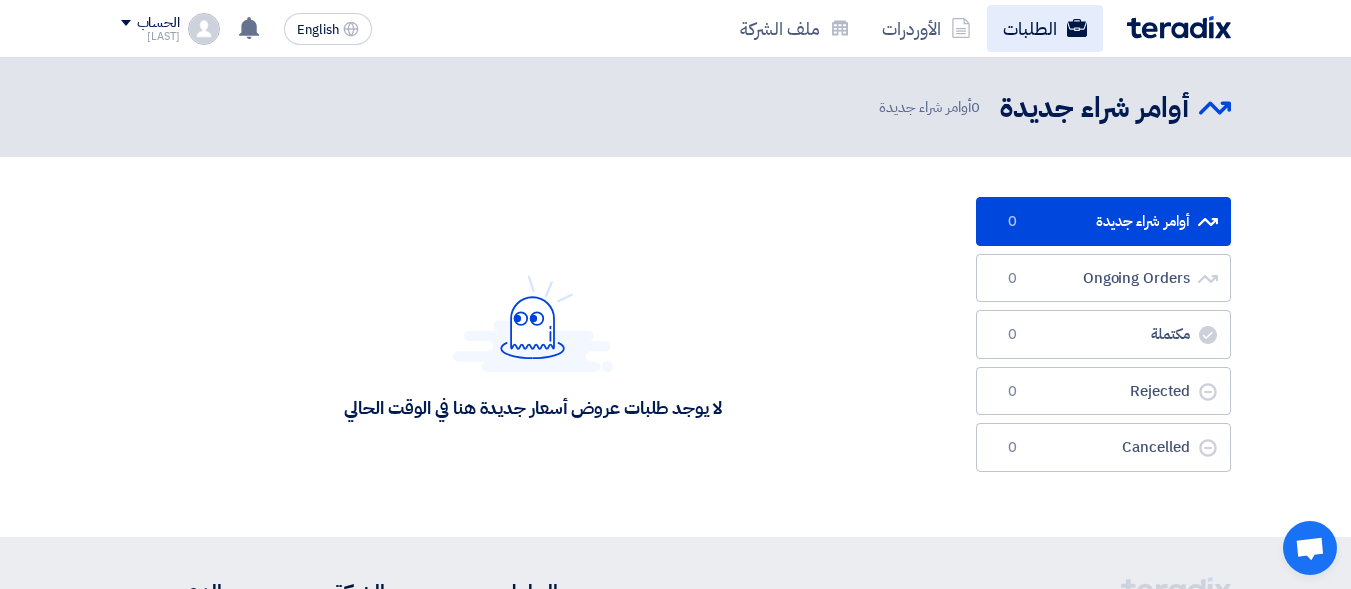 click on "الطلبات" 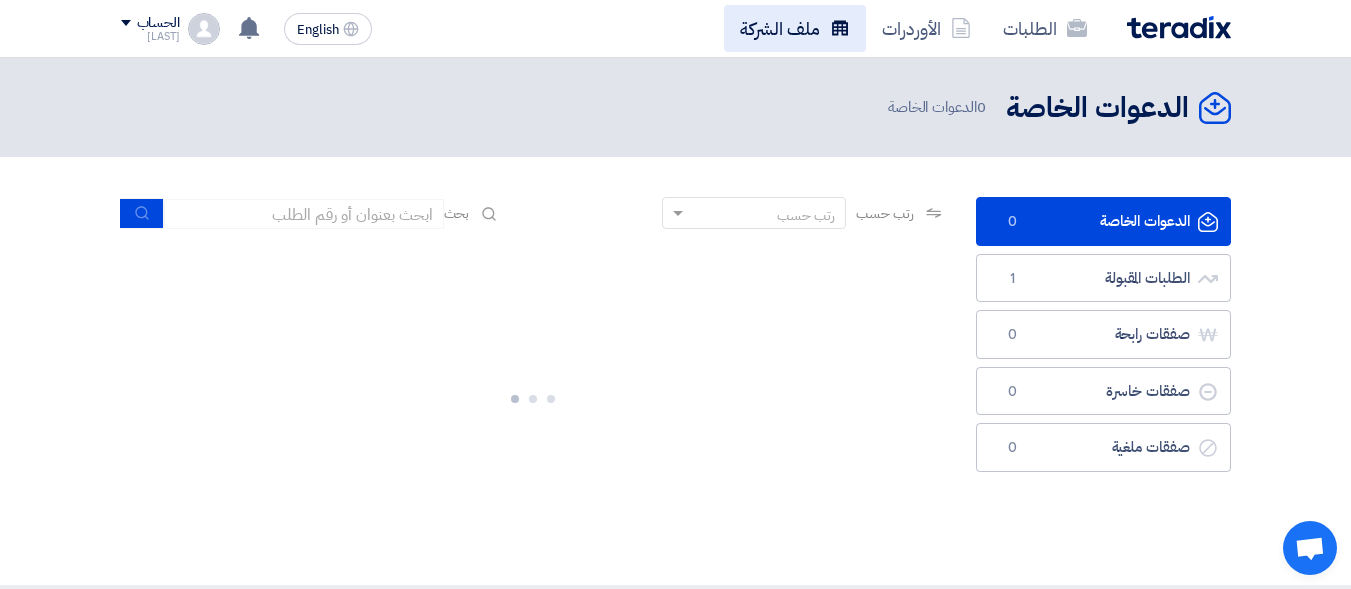 click on "ملف الشركة" 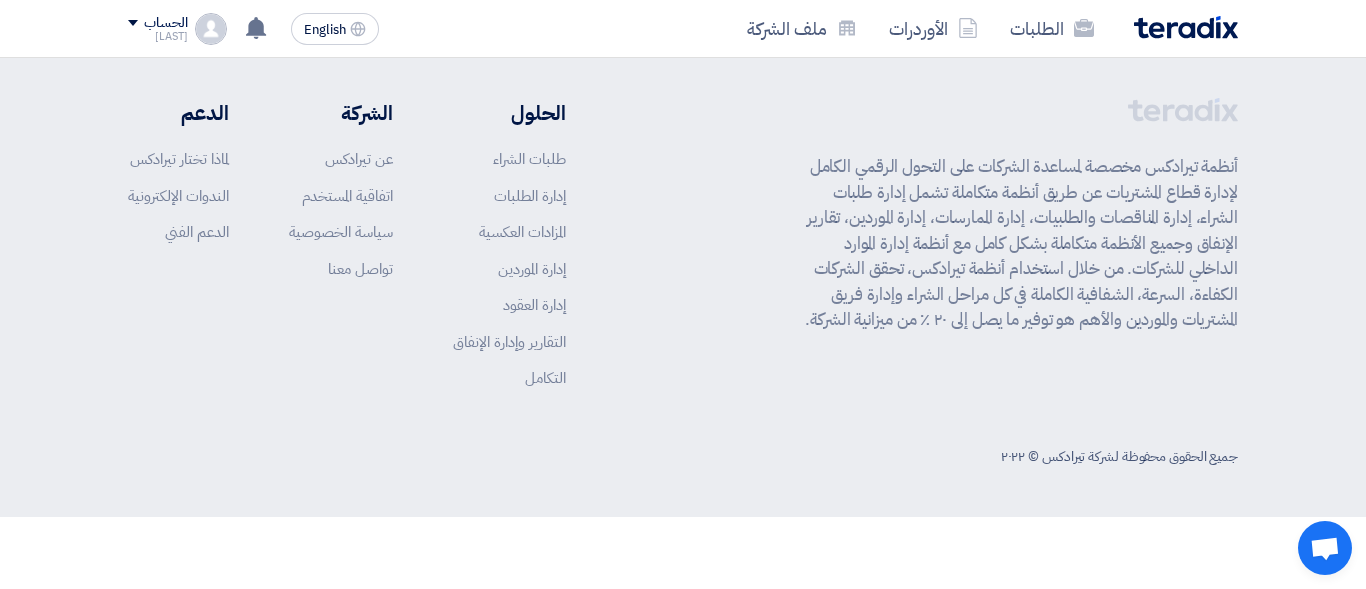 click on "الطلبات
الأوردرات
ملف الشركة" 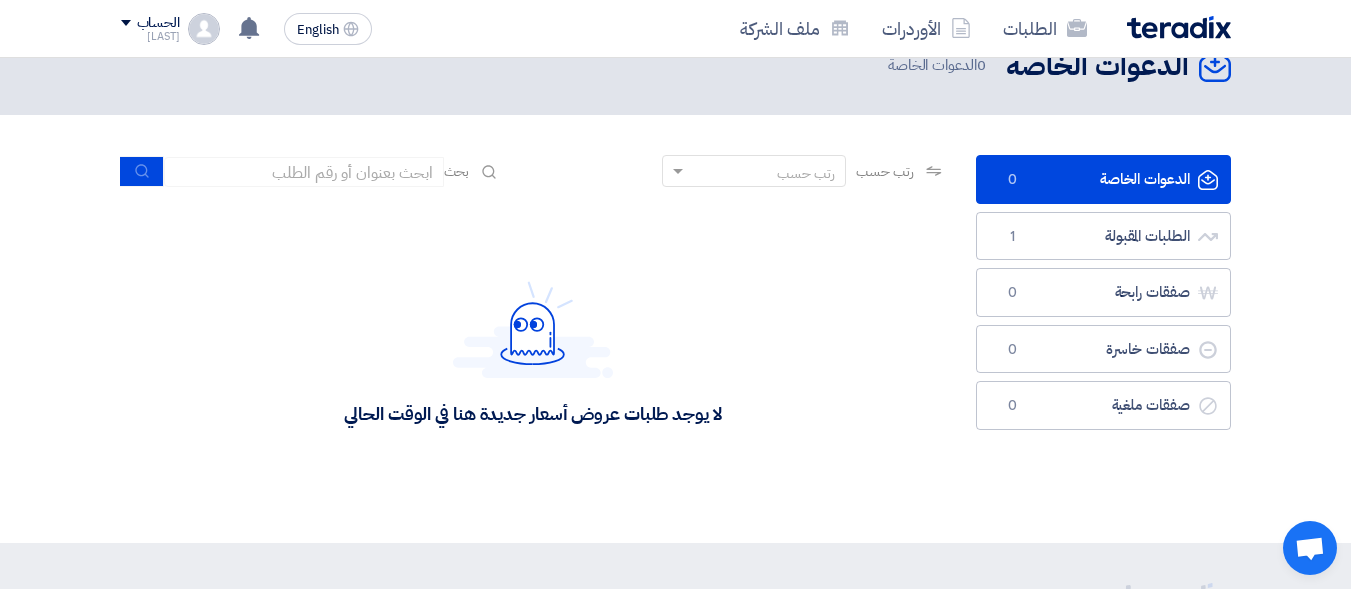 scroll, scrollTop: 0, scrollLeft: 0, axis: both 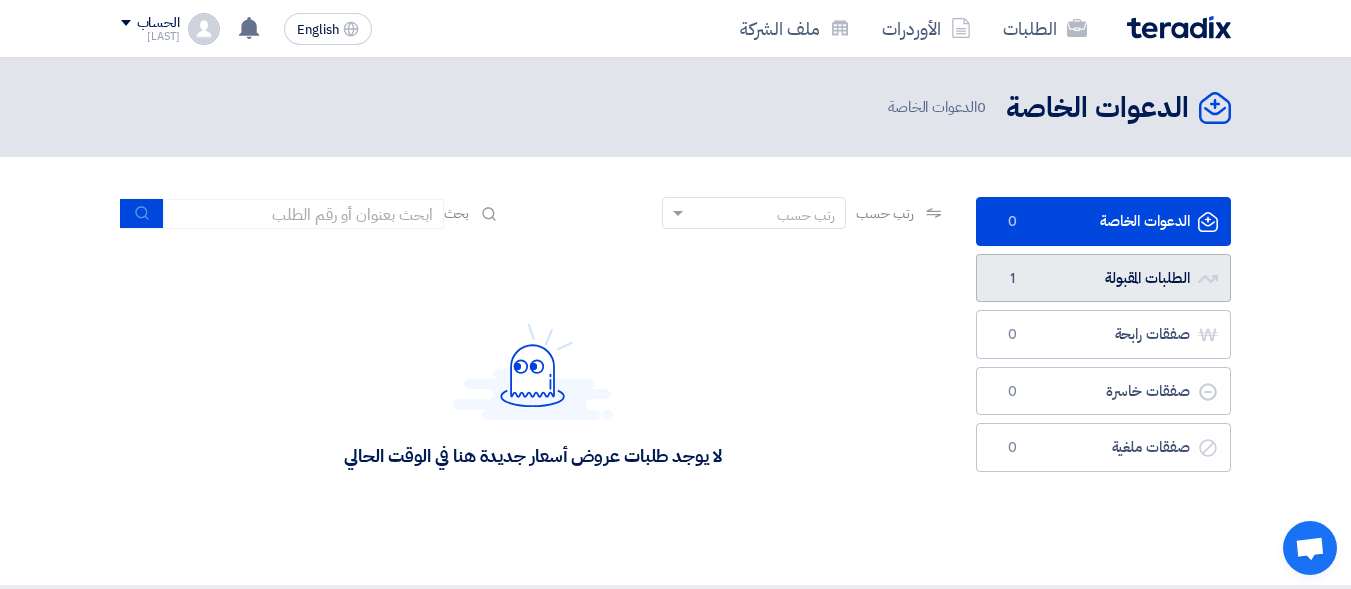 click on "الطلبات المقبولة
الطلبات المقبولة
1" 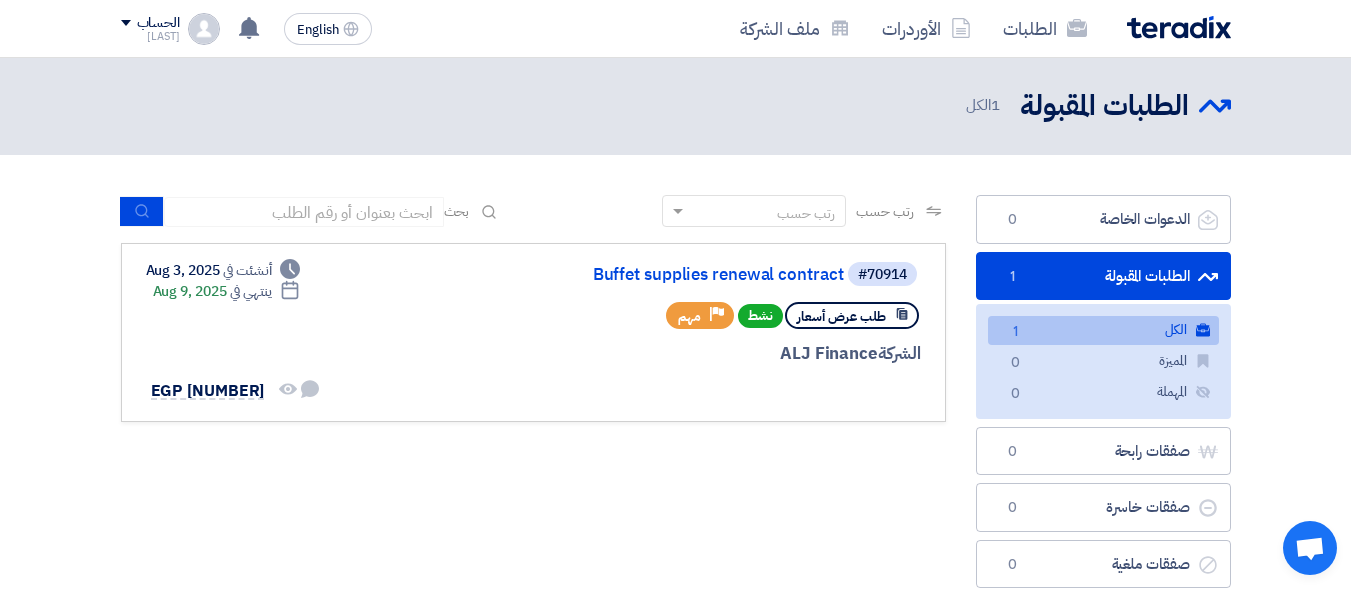scroll, scrollTop: 0, scrollLeft: 0, axis: both 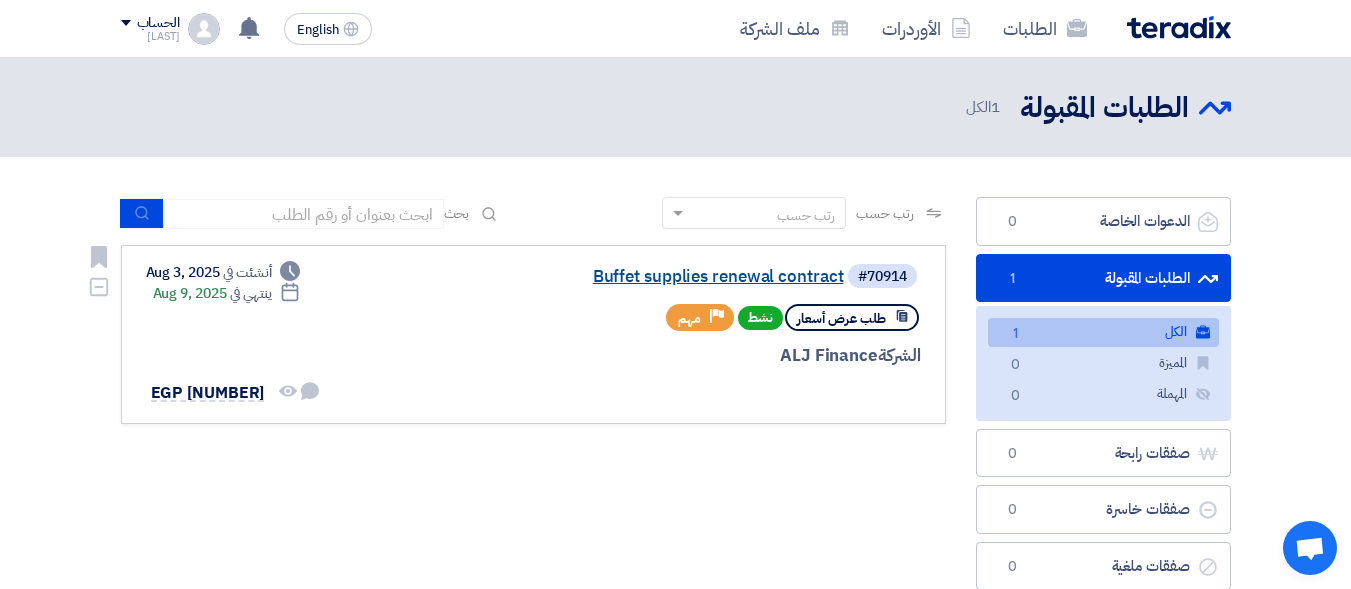 click on "Buffet supplies renewal contract" 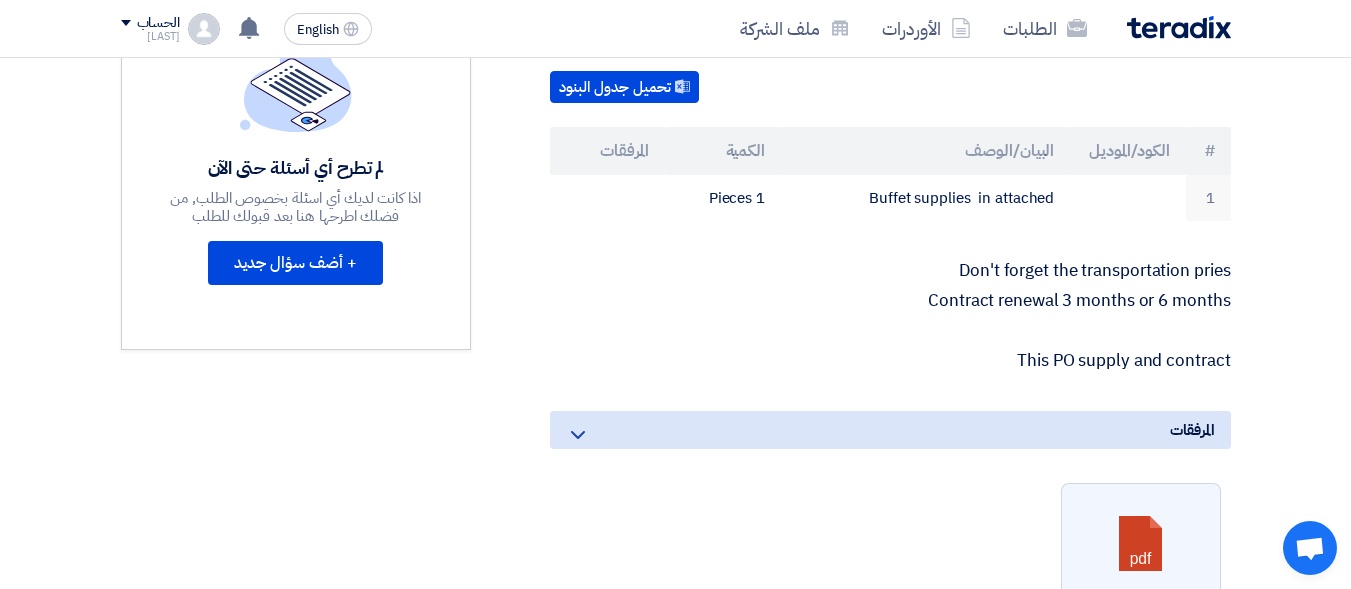 scroll, scrollTop: 700, scrollLeft: 0, axis: vertical 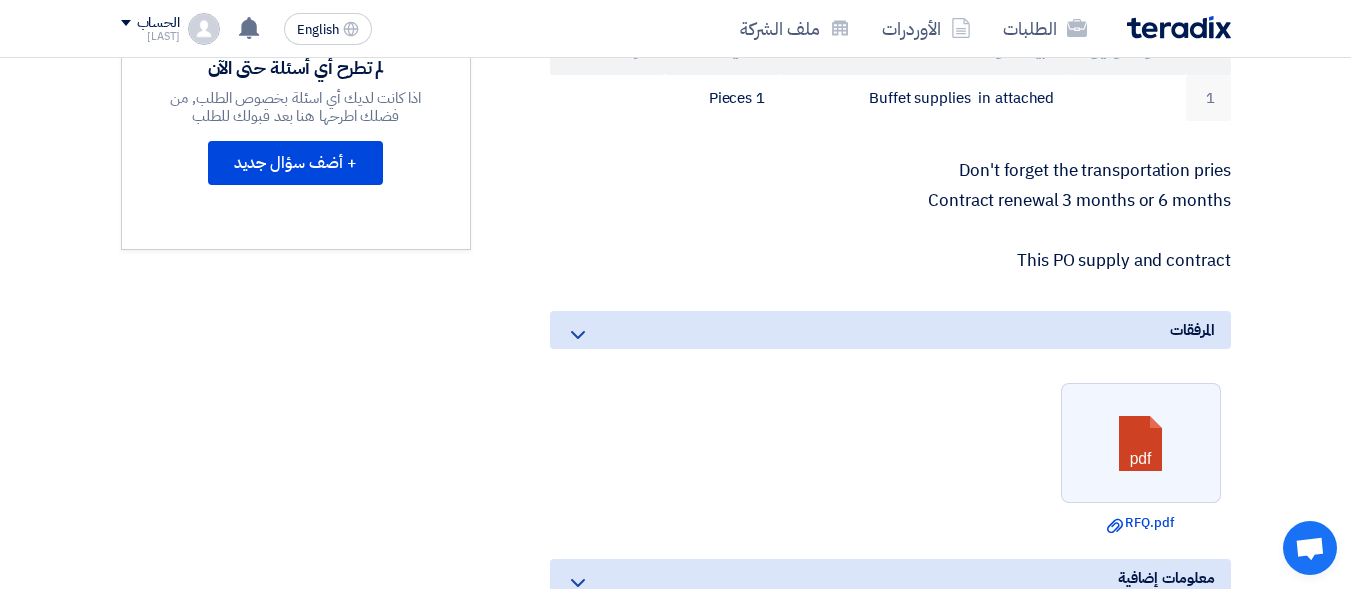 click 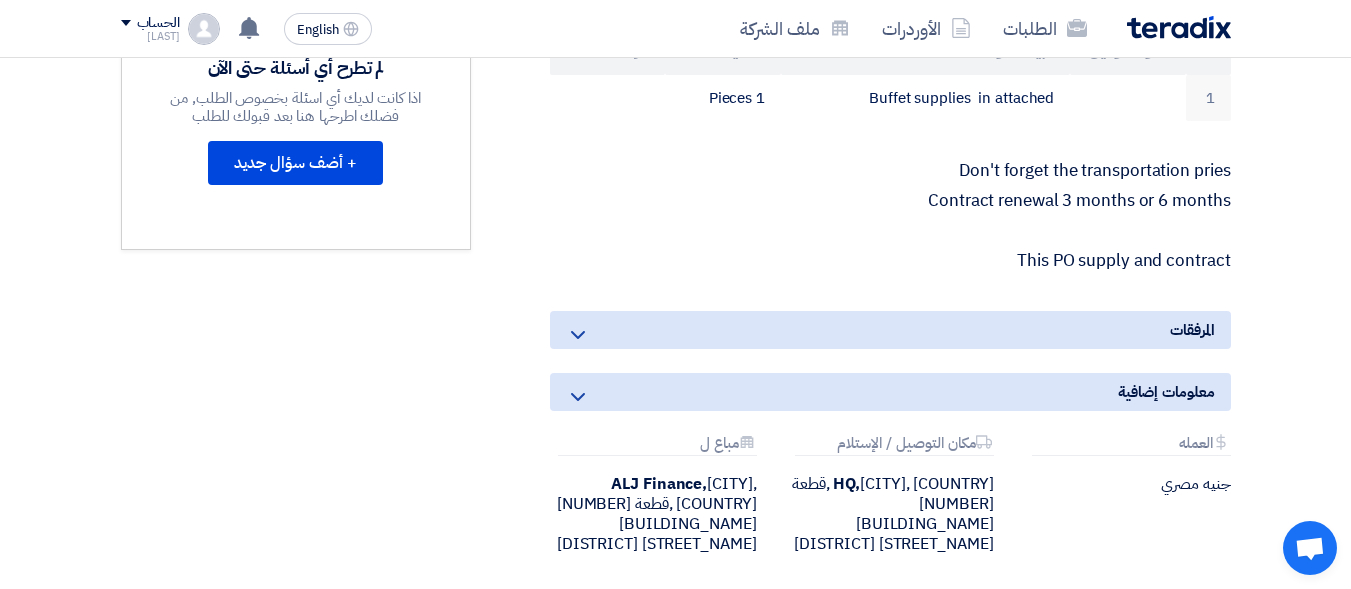 click 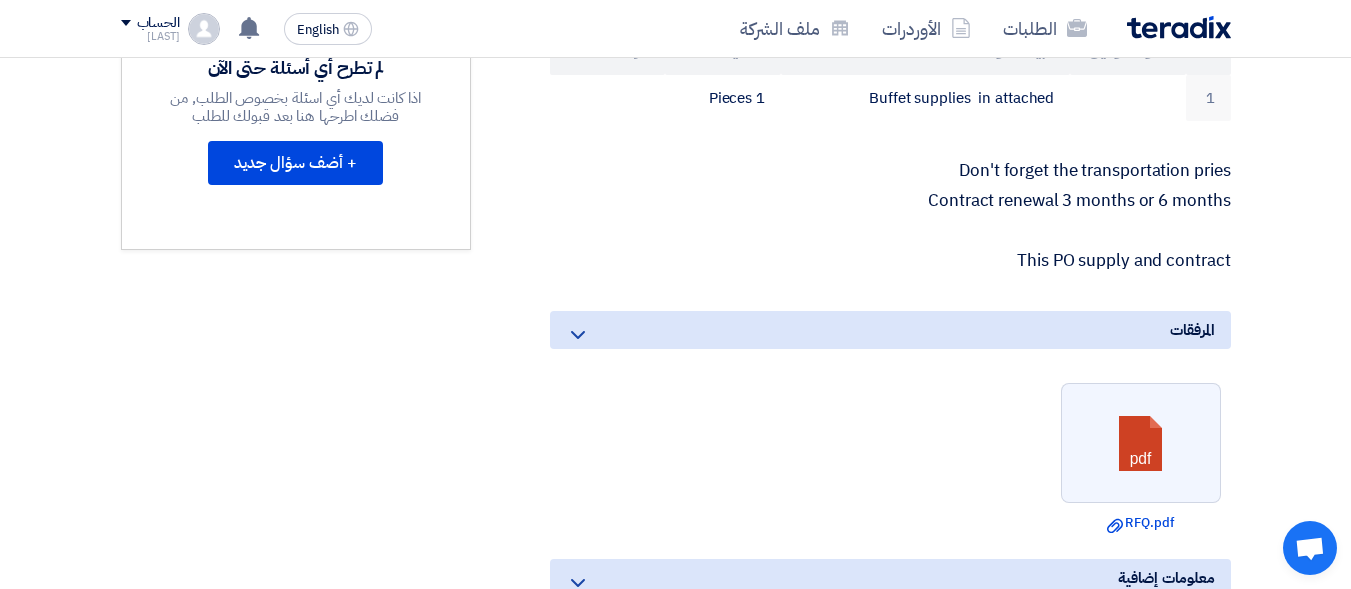 click 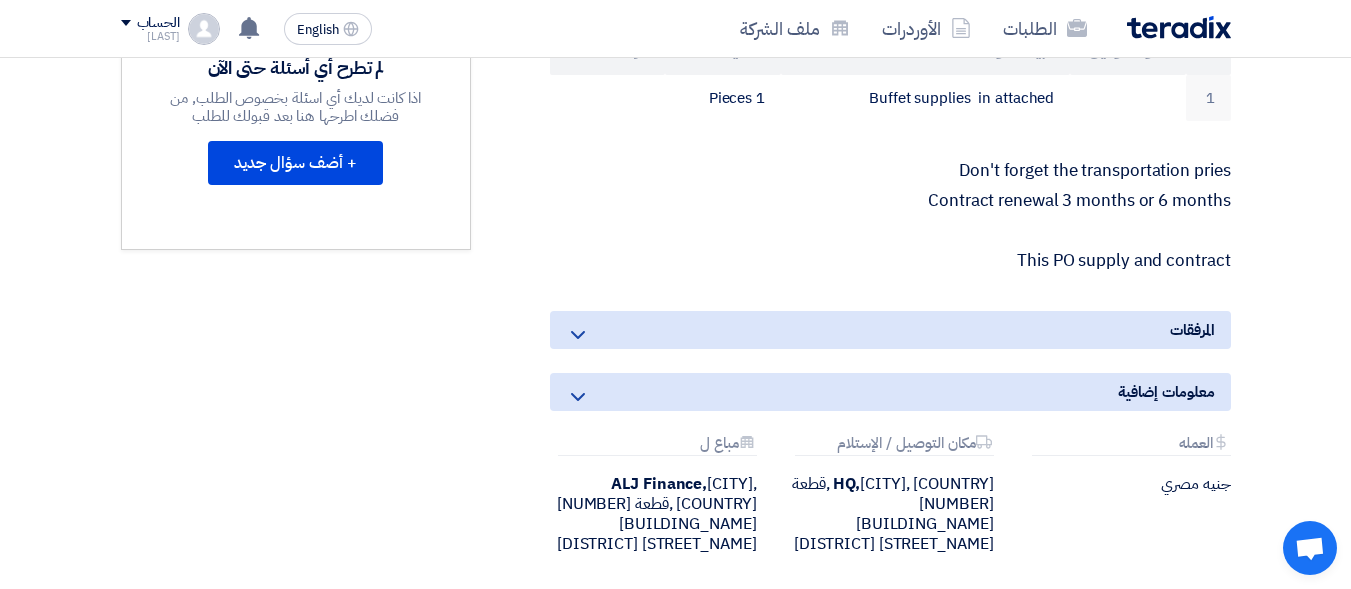 click 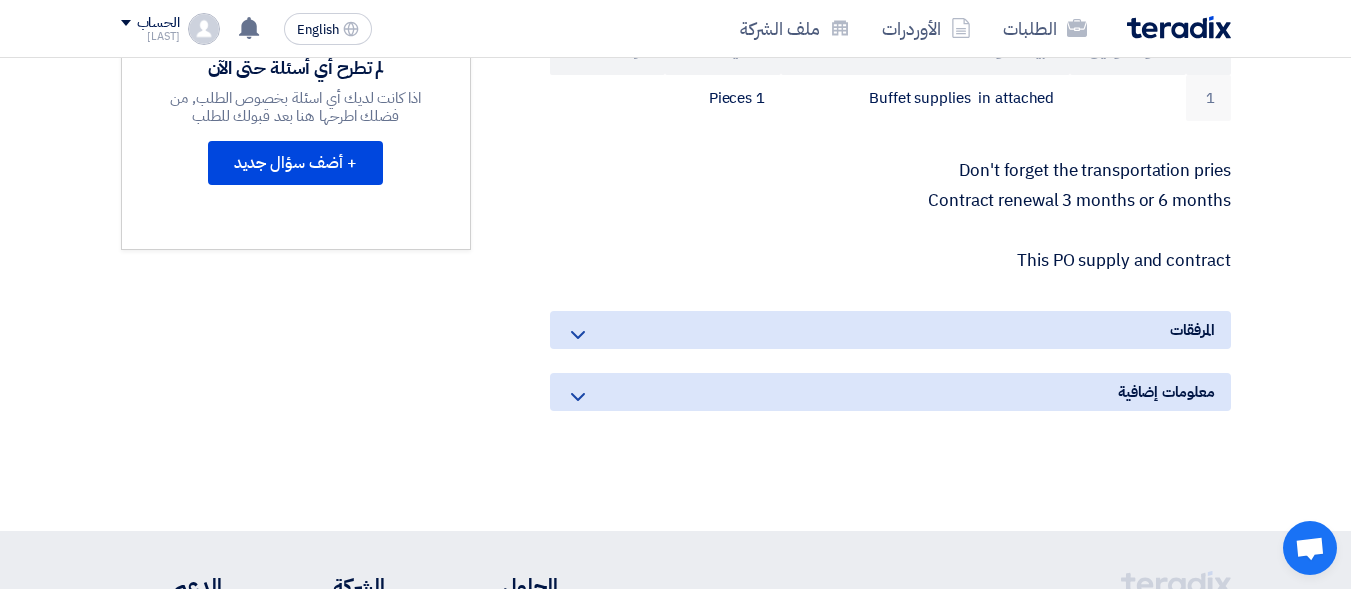 click 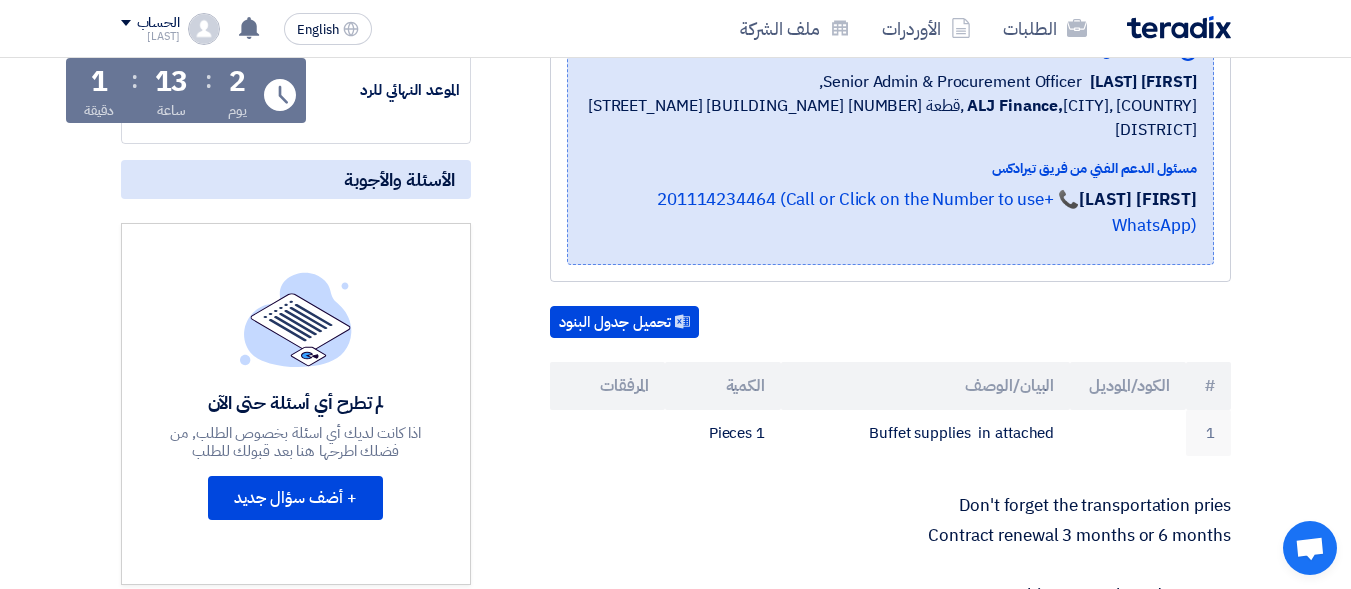 scroll, scrollTop: 400, scrollLeft: 0, axis: vertical 